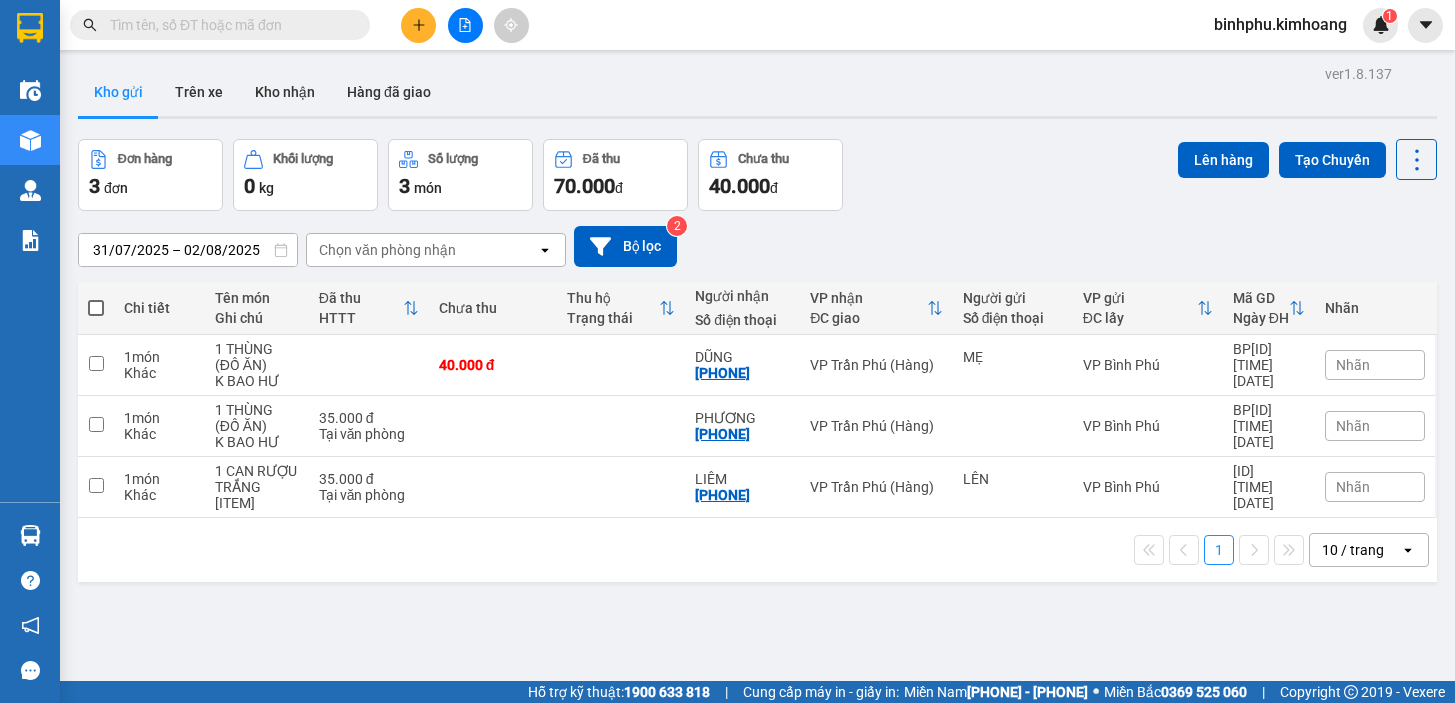 scroll, scrollTop: 0, scrollLeft: 0, axis: both 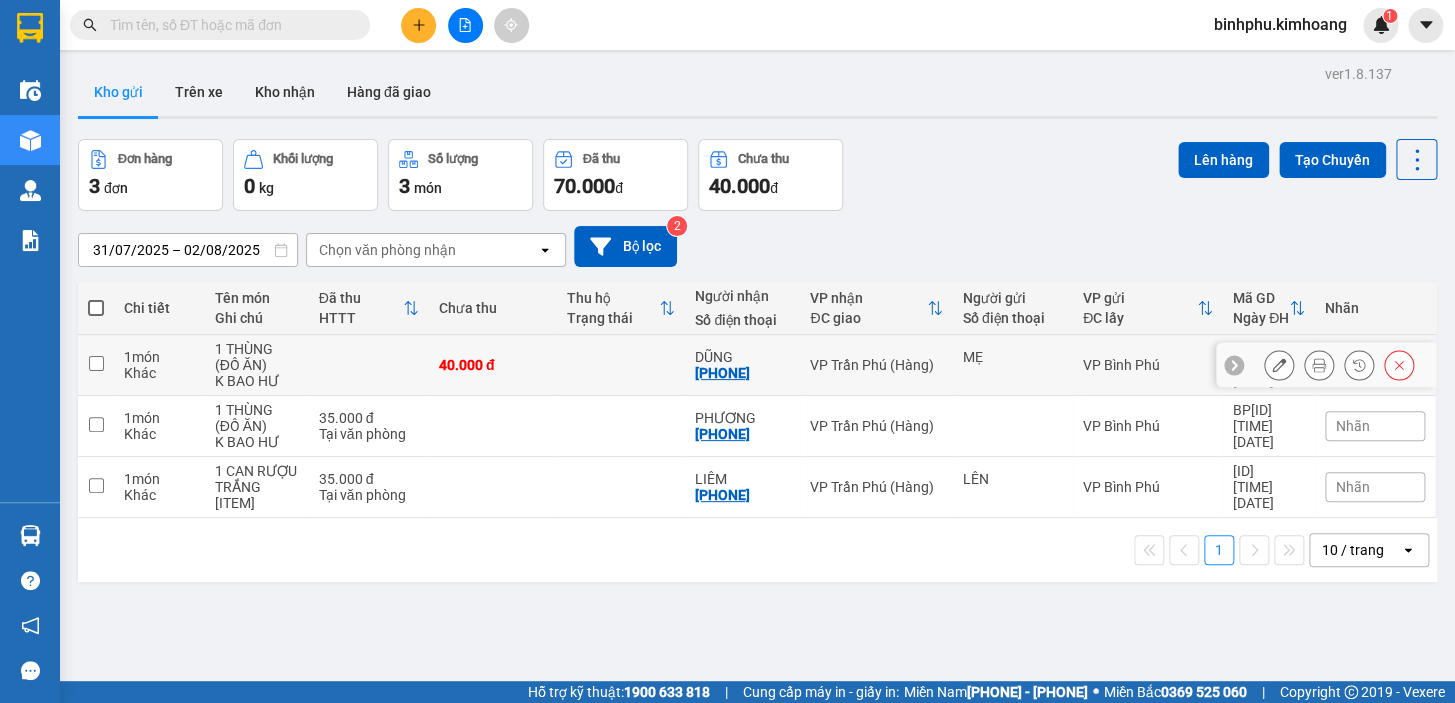 click on "40.000 đ" at bounding box center [493, 365] 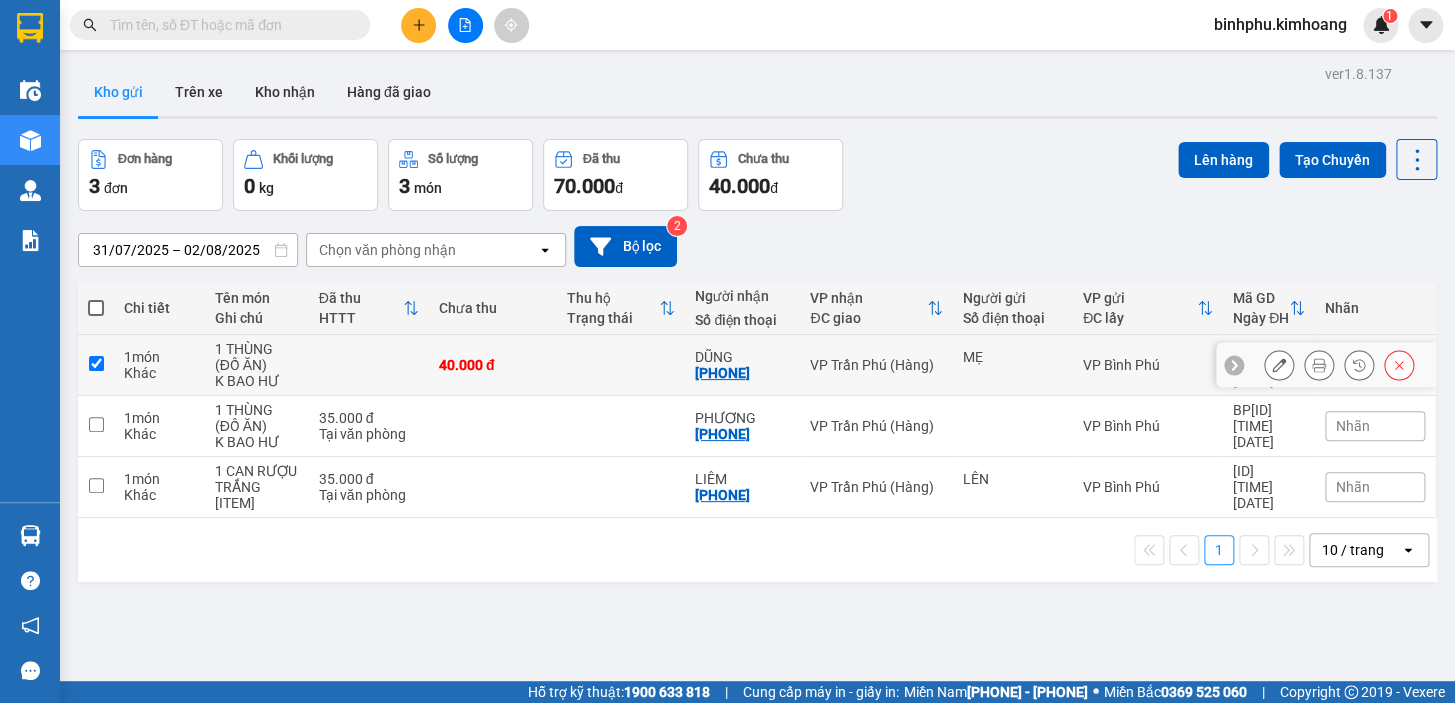 checkbox on "true" 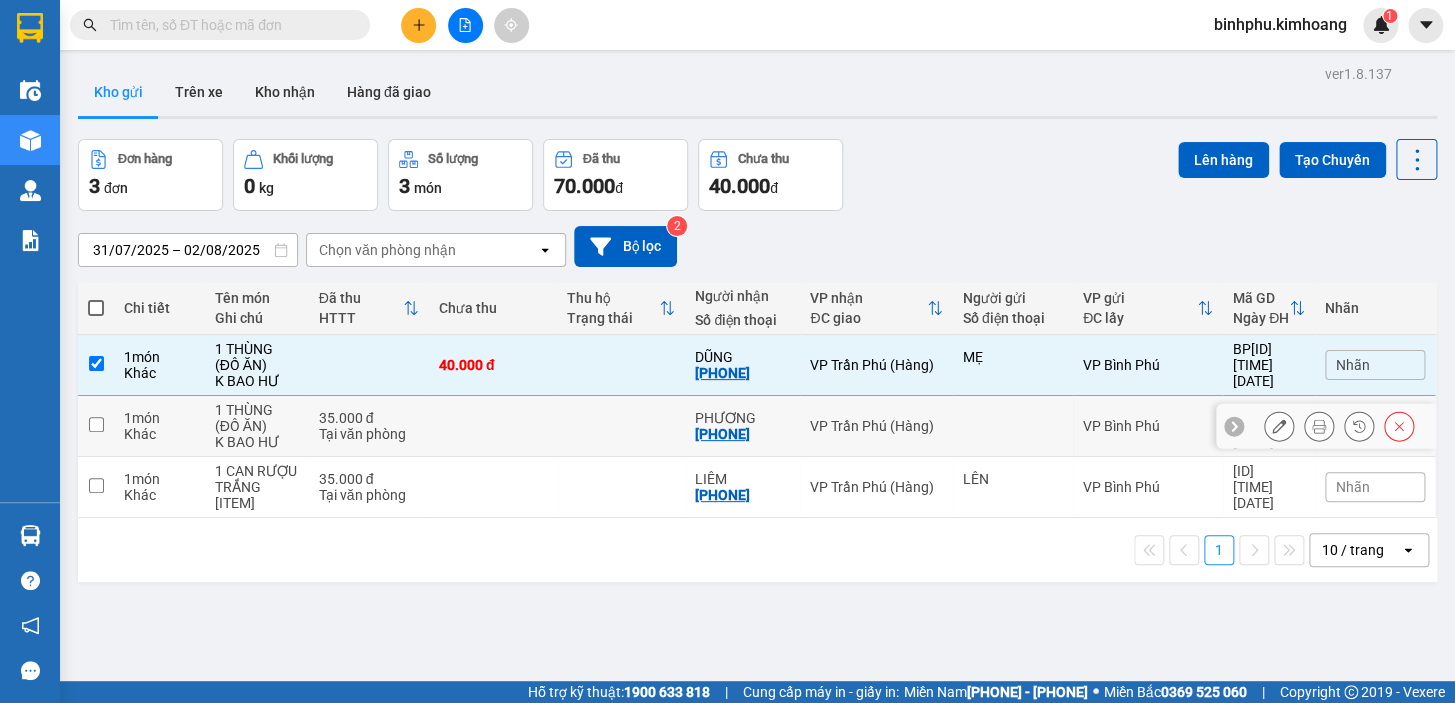 click at bounding box center [493, 426] 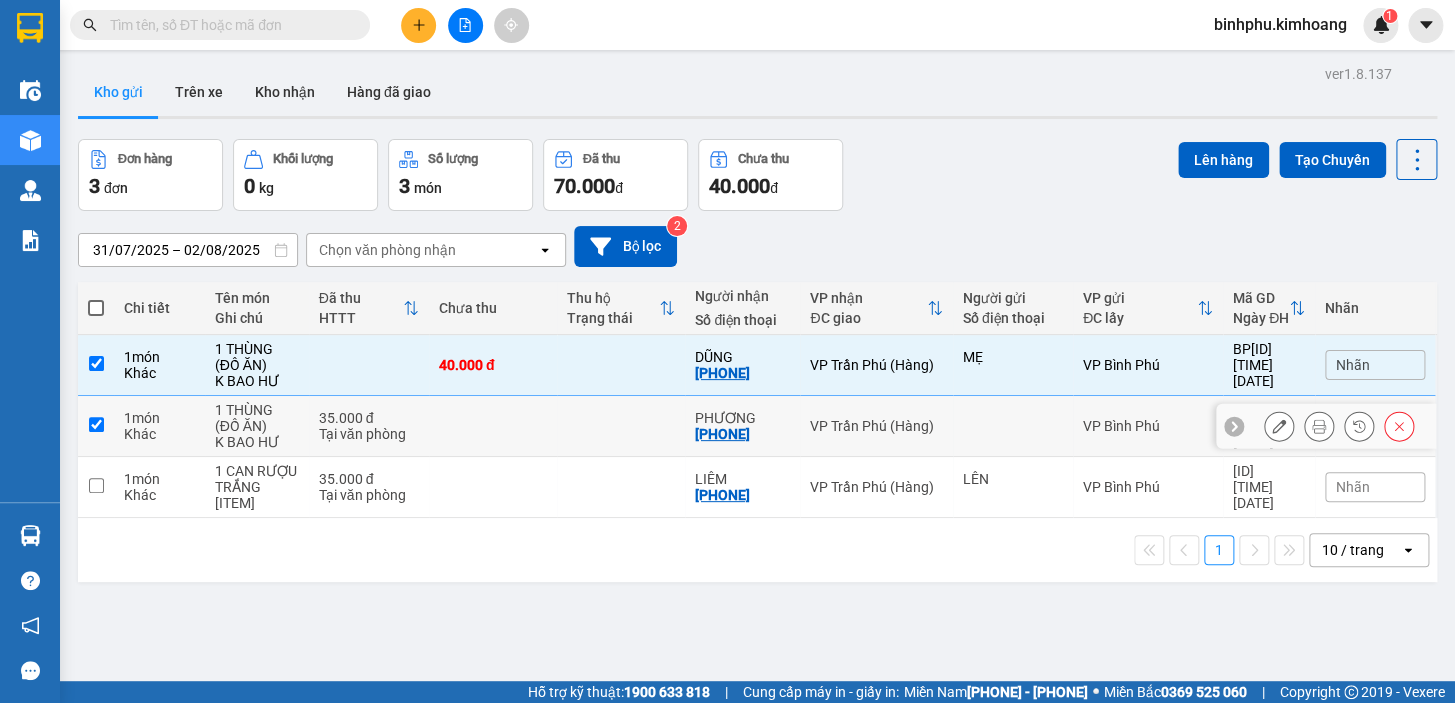 checkbox on "true" 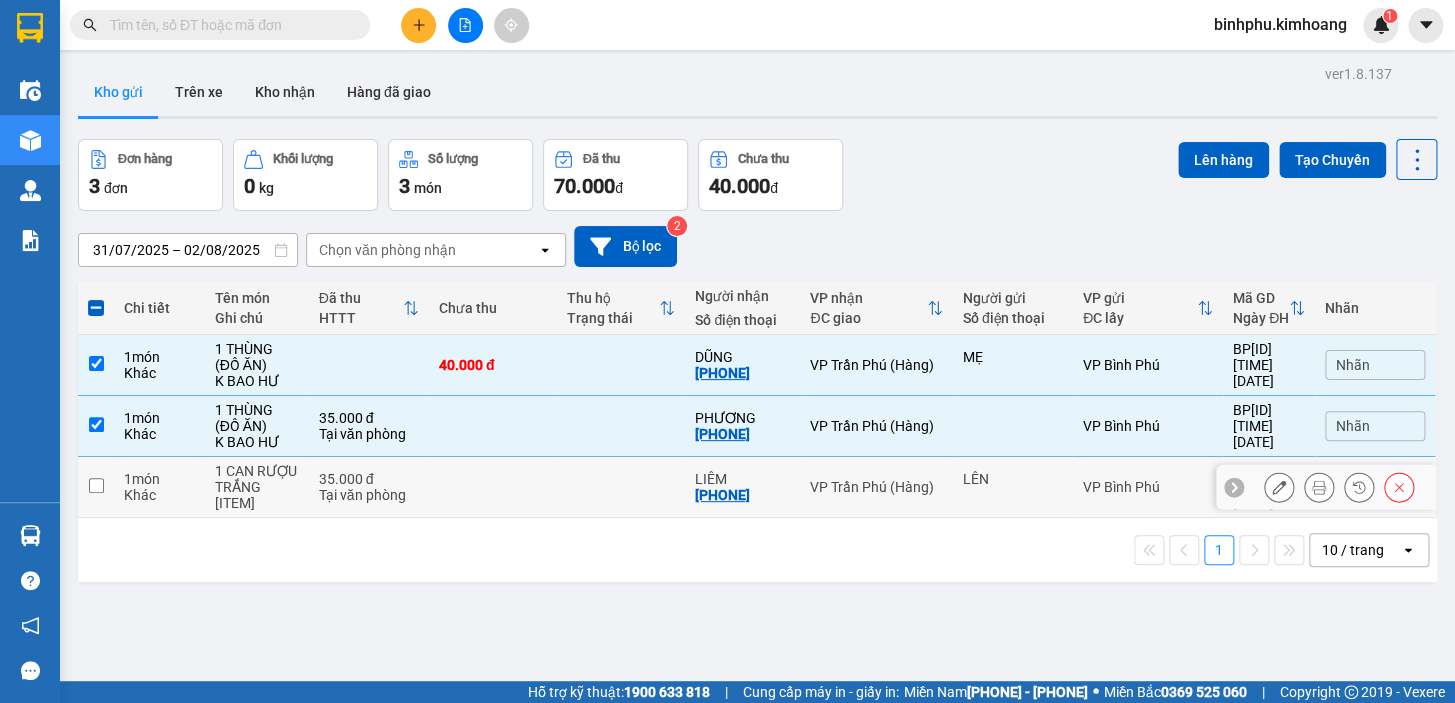 click at bounding box center [493, 487] 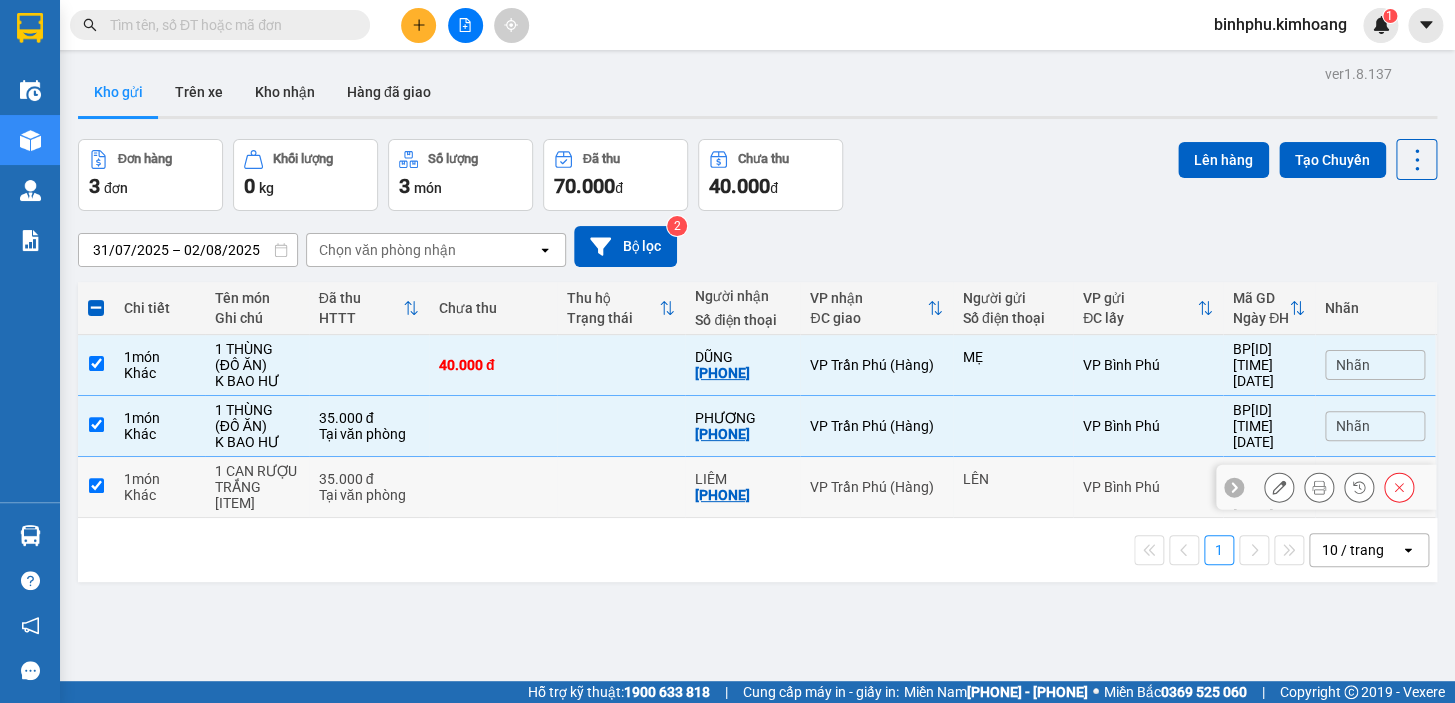 checkbox on "true" 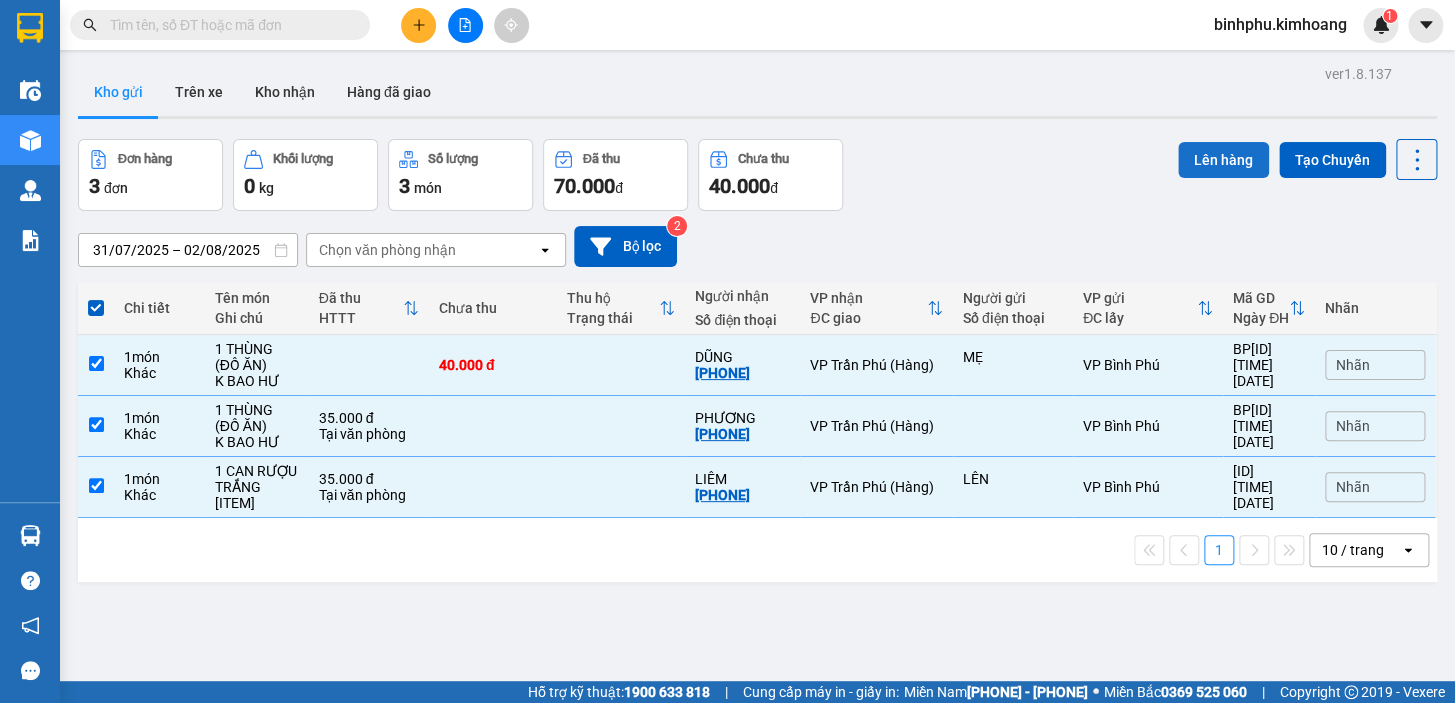 click on "Lên hàng" at bounding box center [1223, 160] 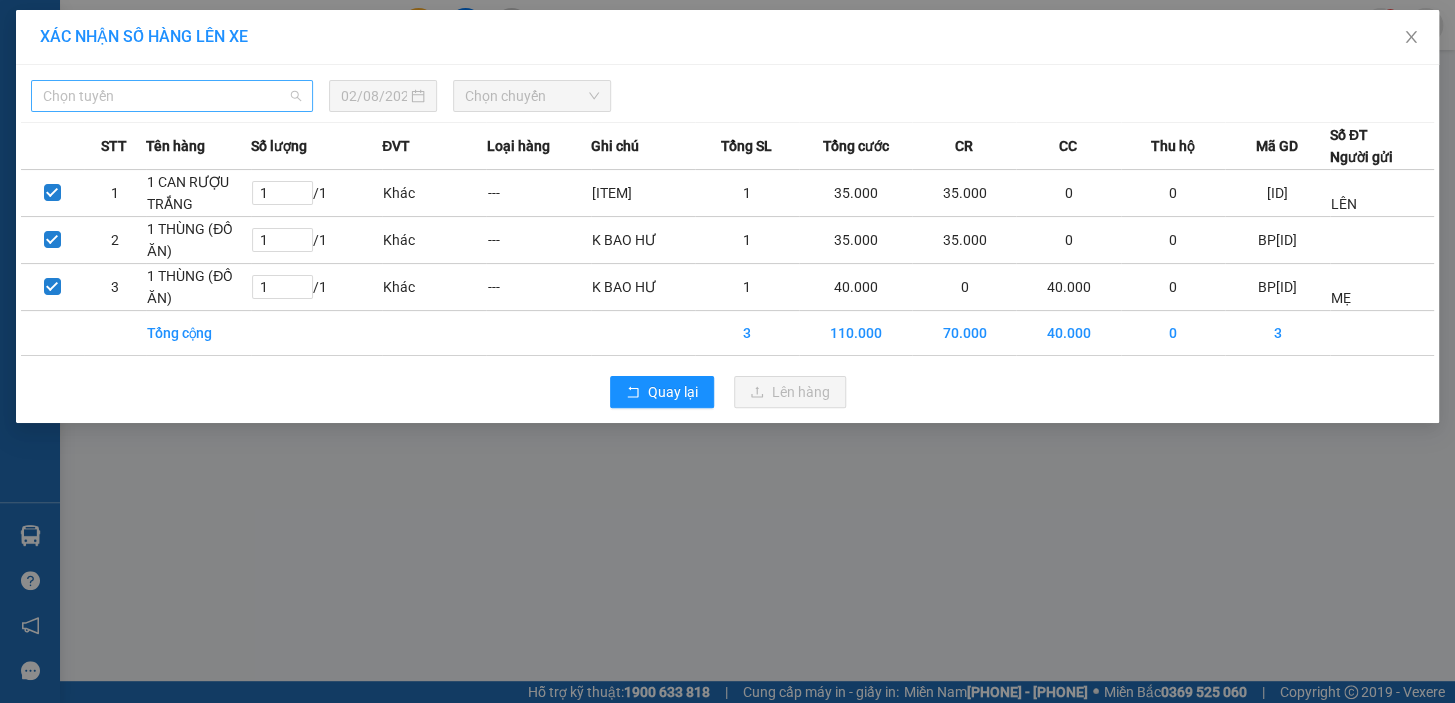 click on "Chọn tuyến" at bounding box center [172, 96] 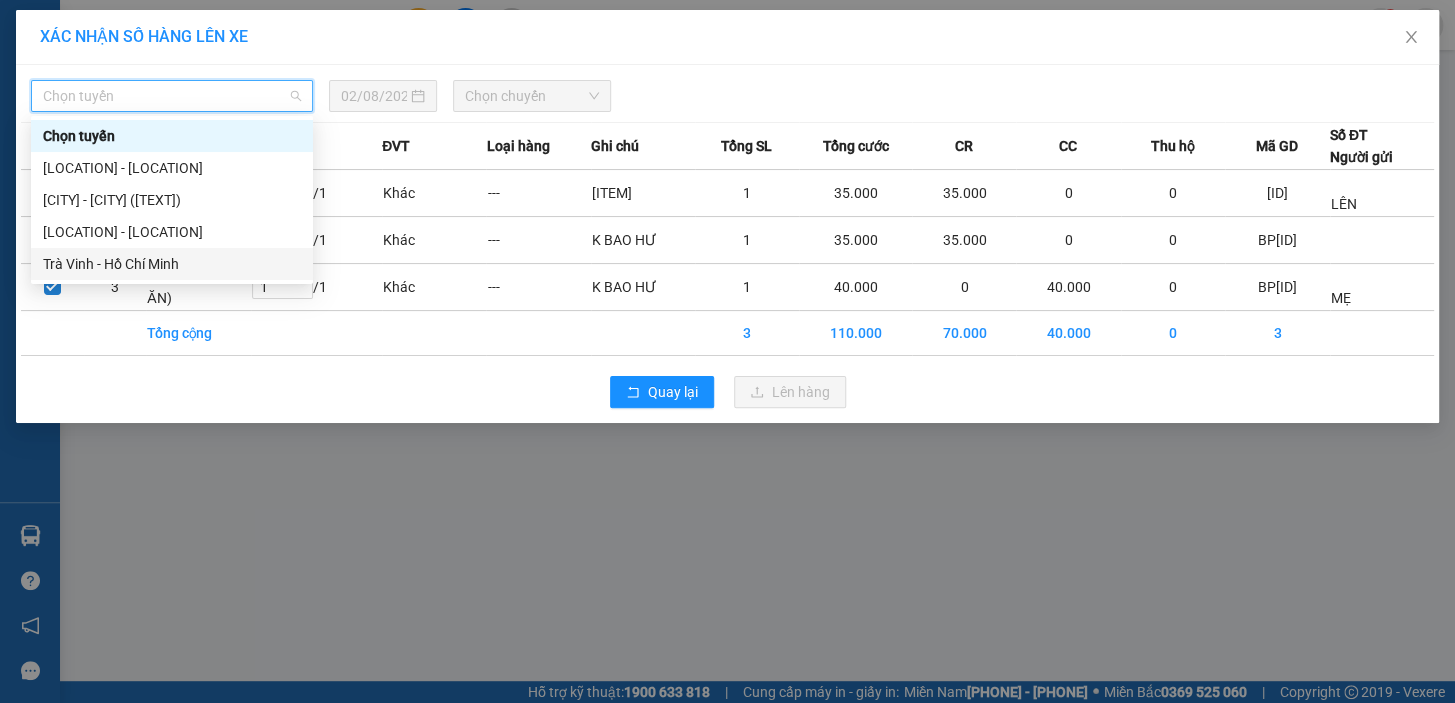 click on "Trà Vinh - Hồ Chí Minh" at bounding box center (172, 264) 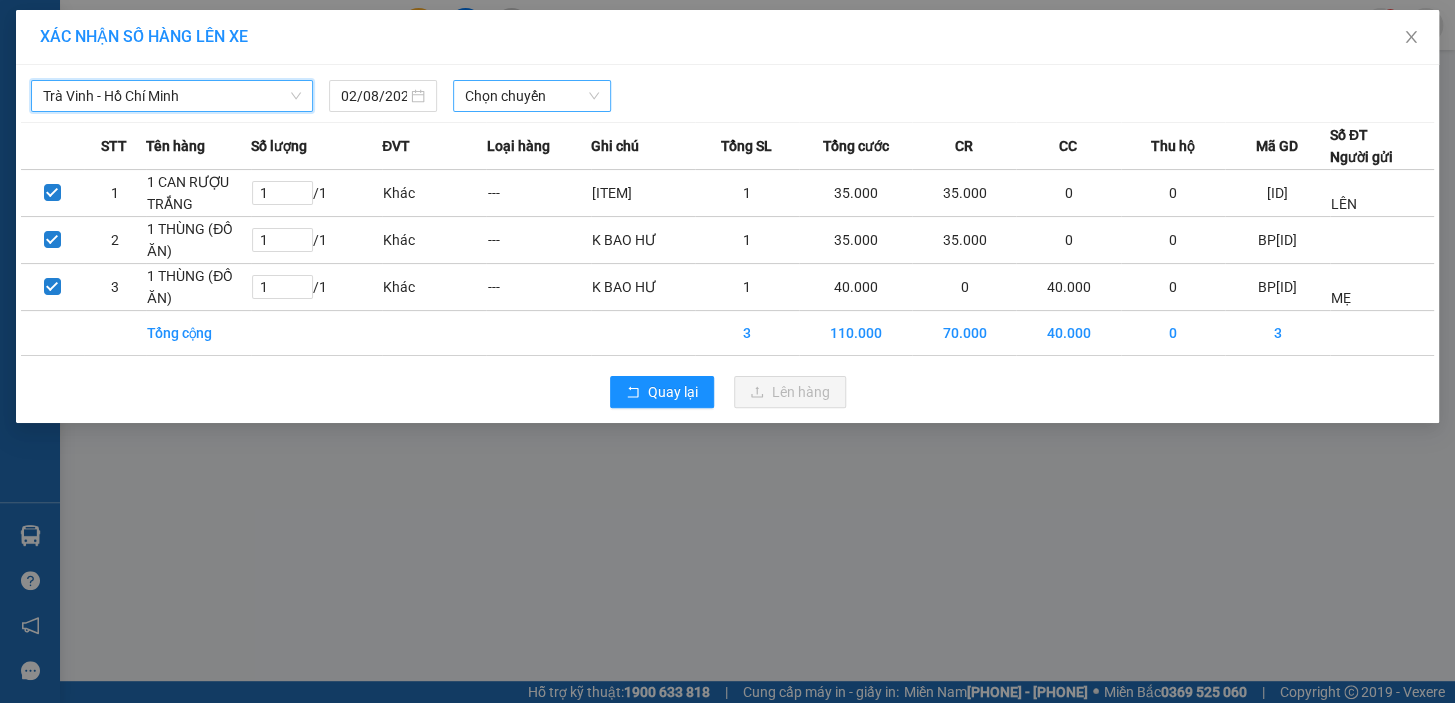 click on "Chọn chuyến" at bounding box center [532, 96] 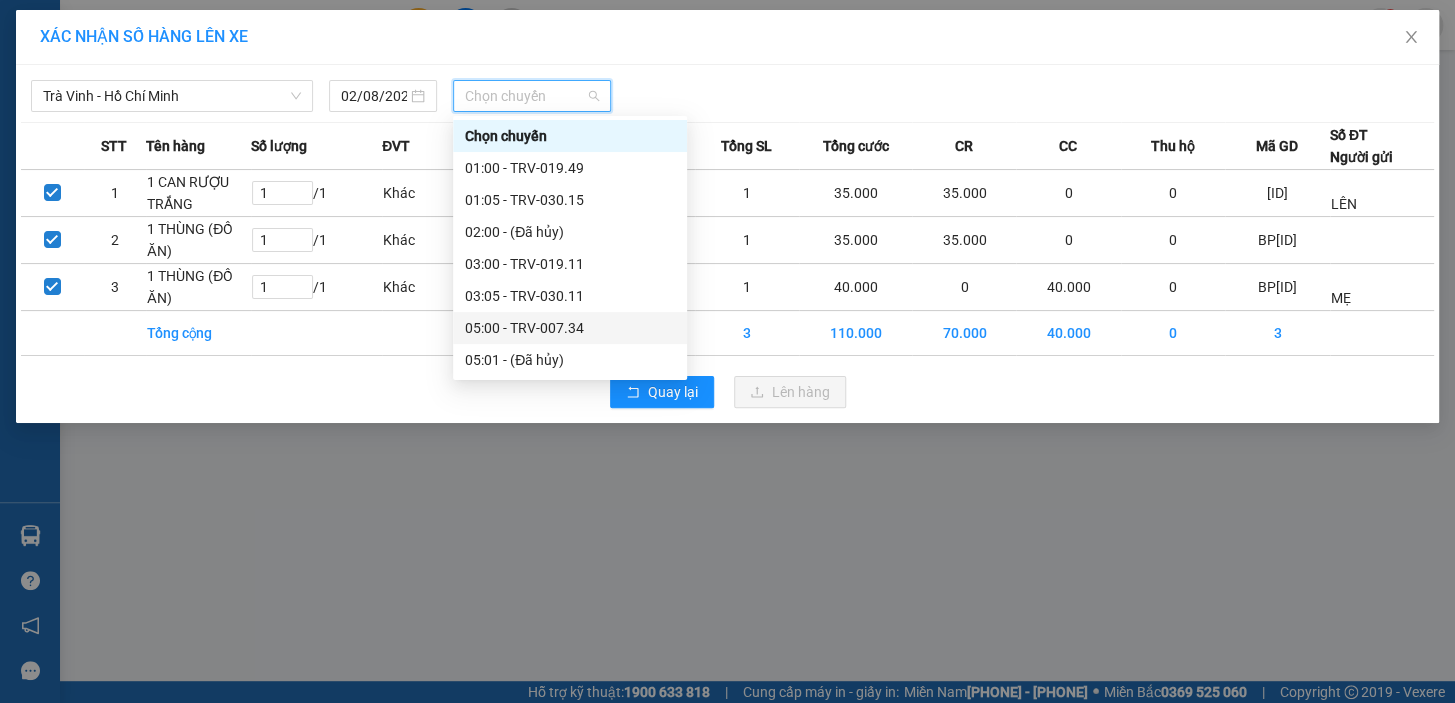 scroll, scrollTop: 272, scrollLeft: 0, axis: vertical 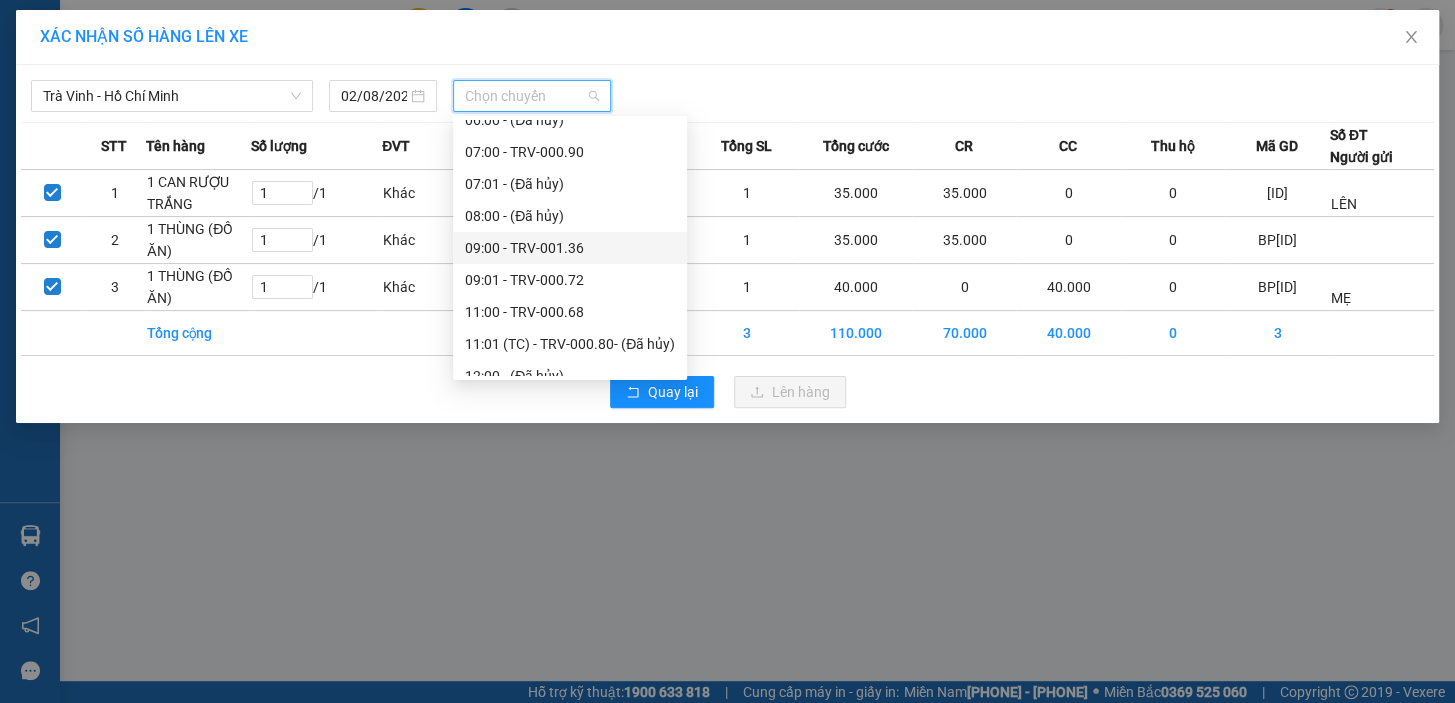 click on "09:00     - TRV-001.36" at bounding box center (570, 248) 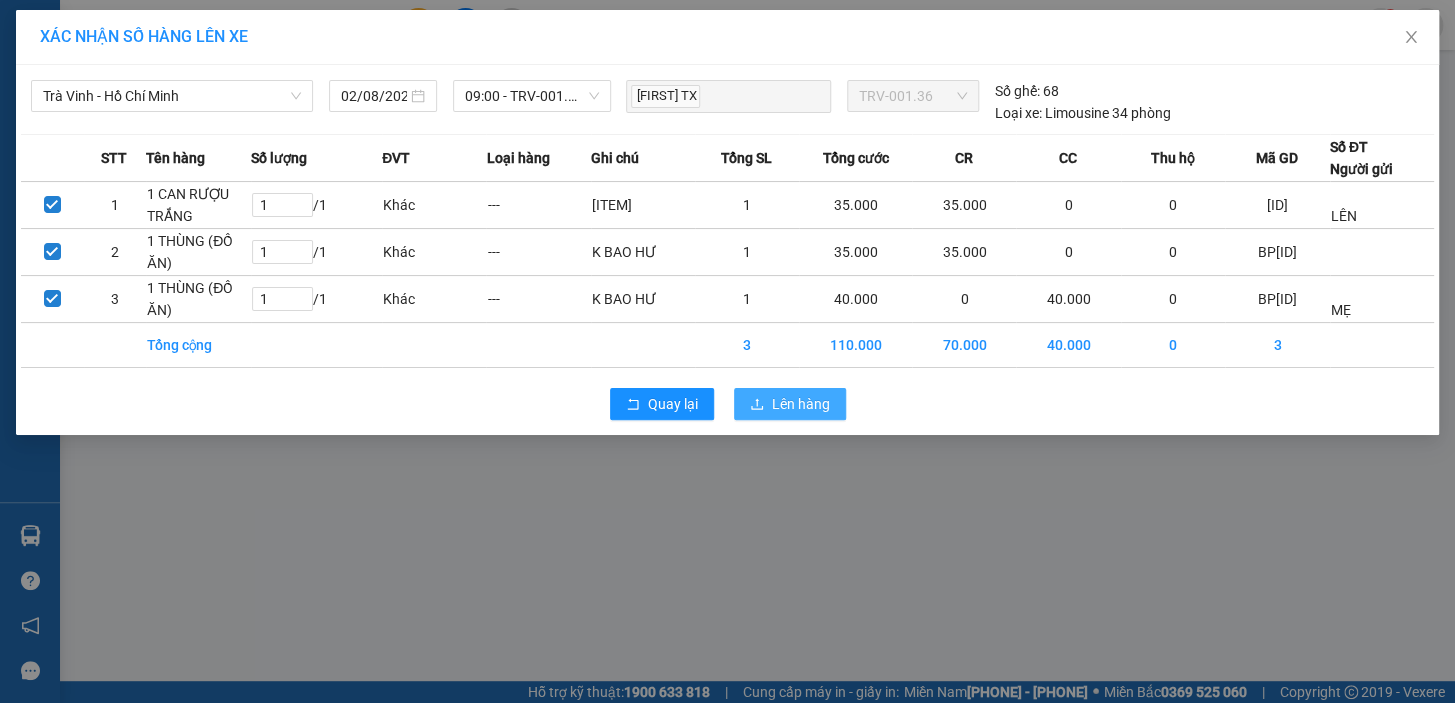click on "Lên hàng" at bounding box center (801, 404) 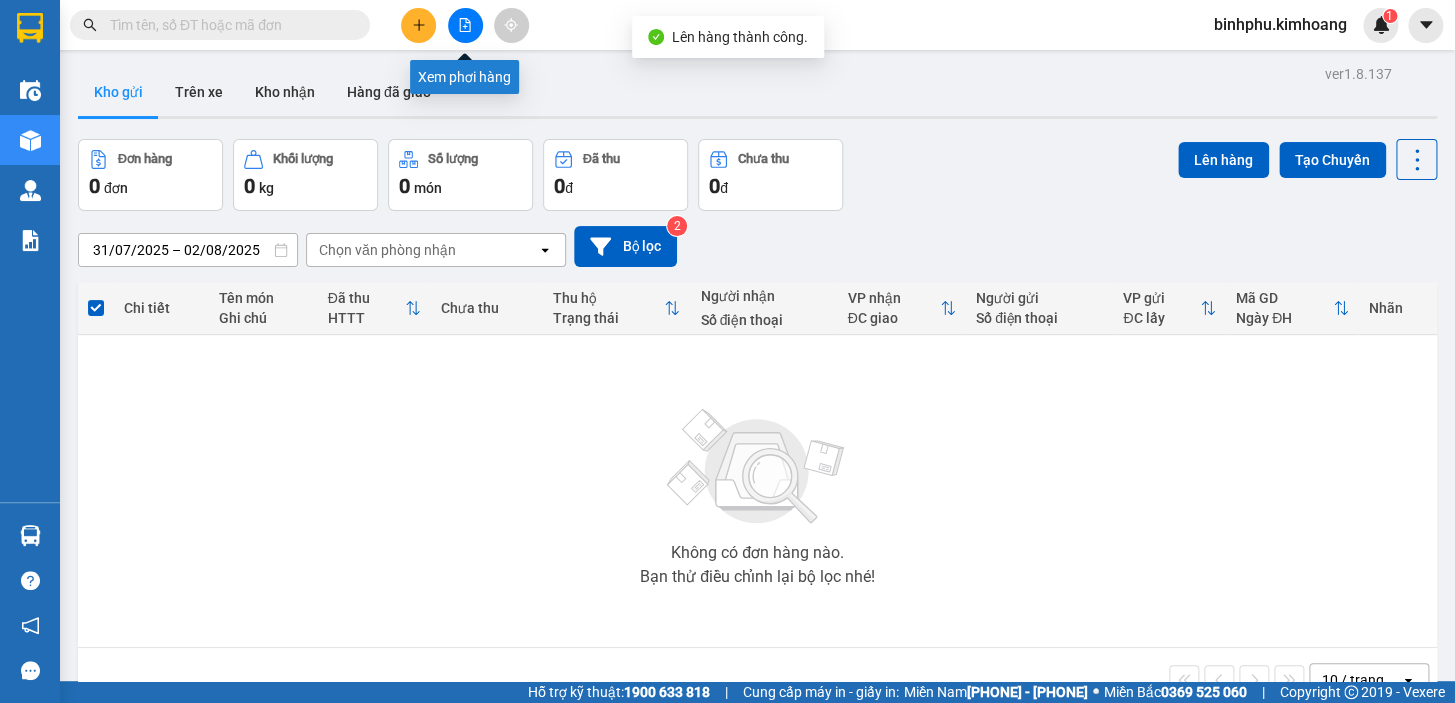 click at bounding box center [465, 25] 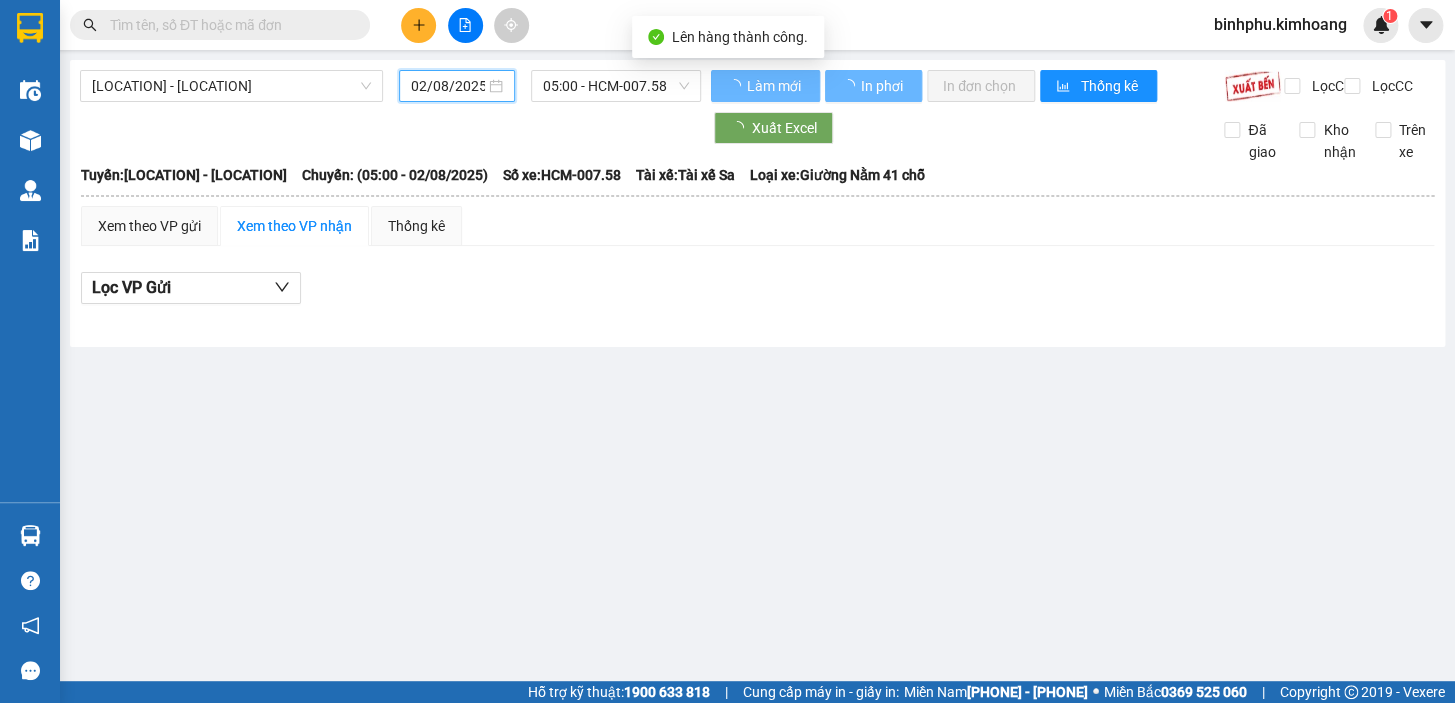 click on "02/08/2025" at bounding box center [448, 86] 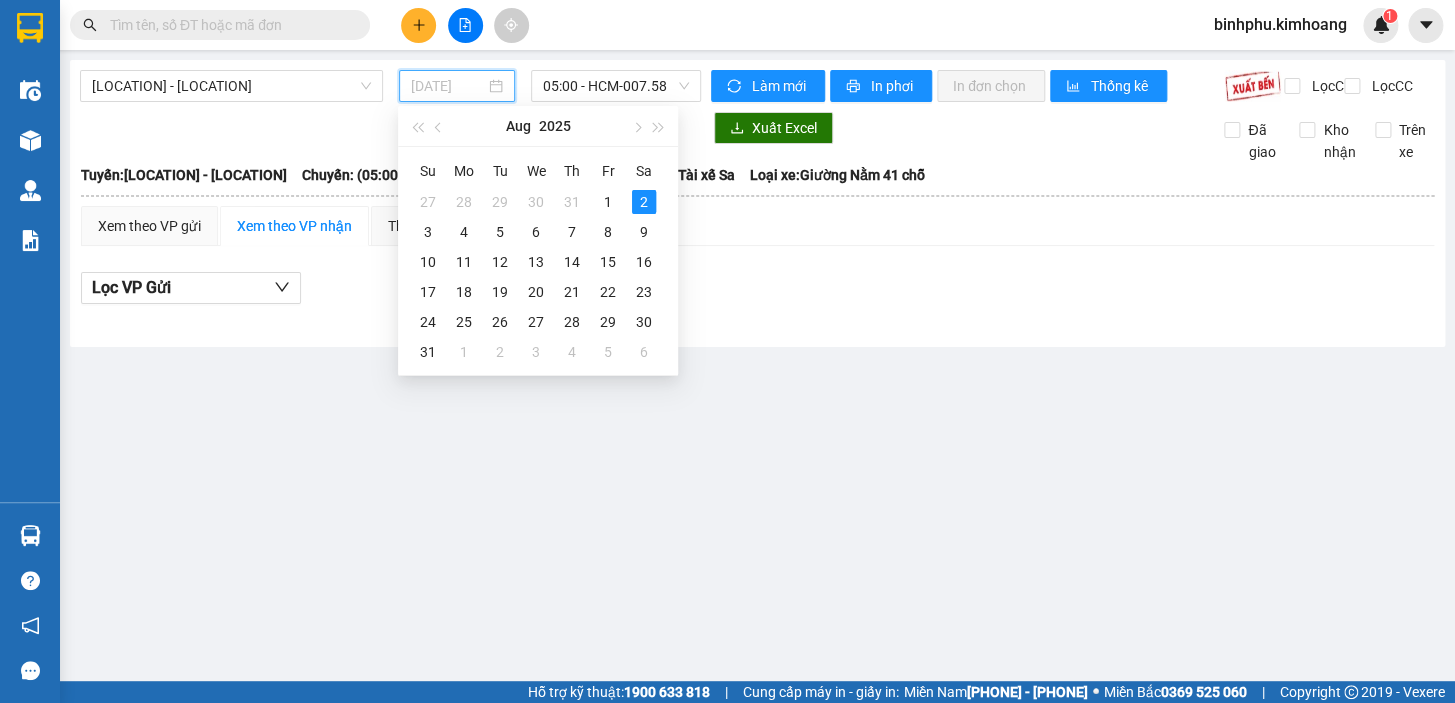 type on "02/08/2025" 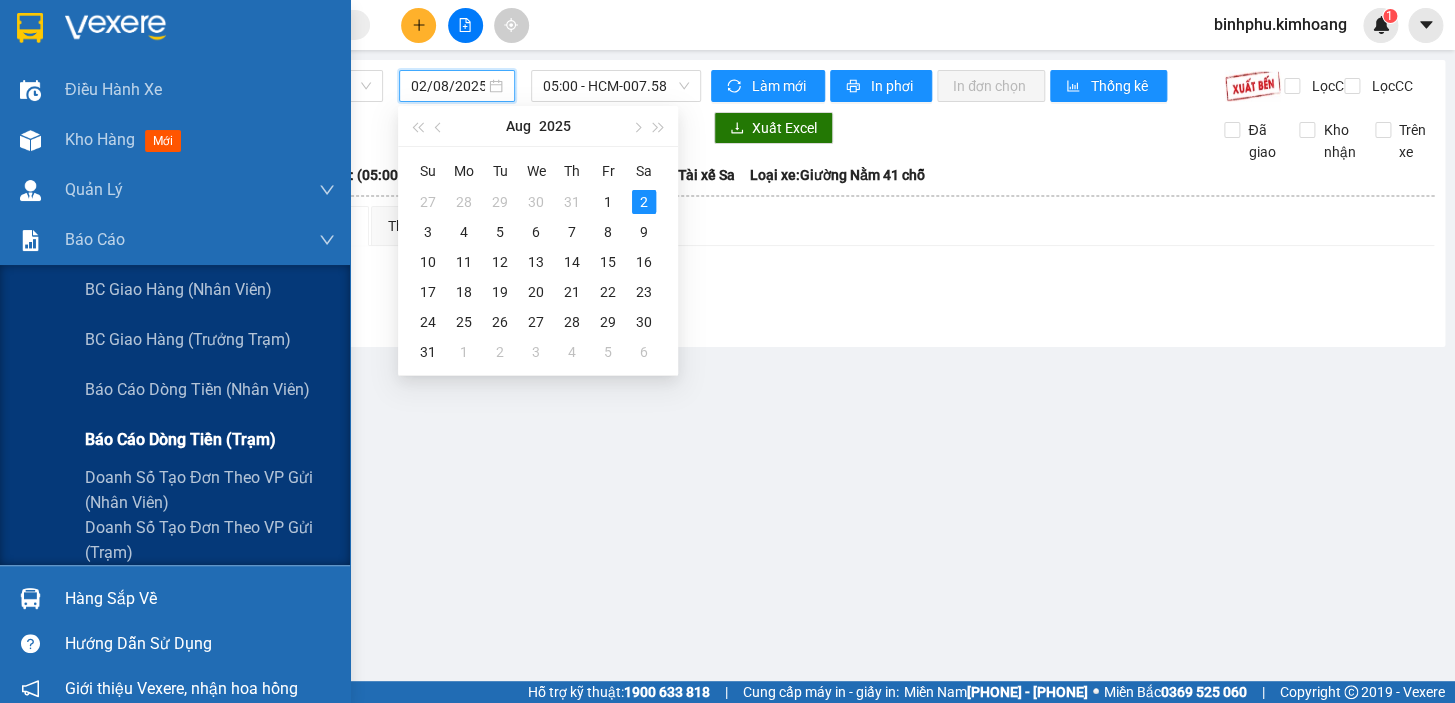 click on "Báo cáo dòng tiền (trạm)" at bounding box center (180, 439) 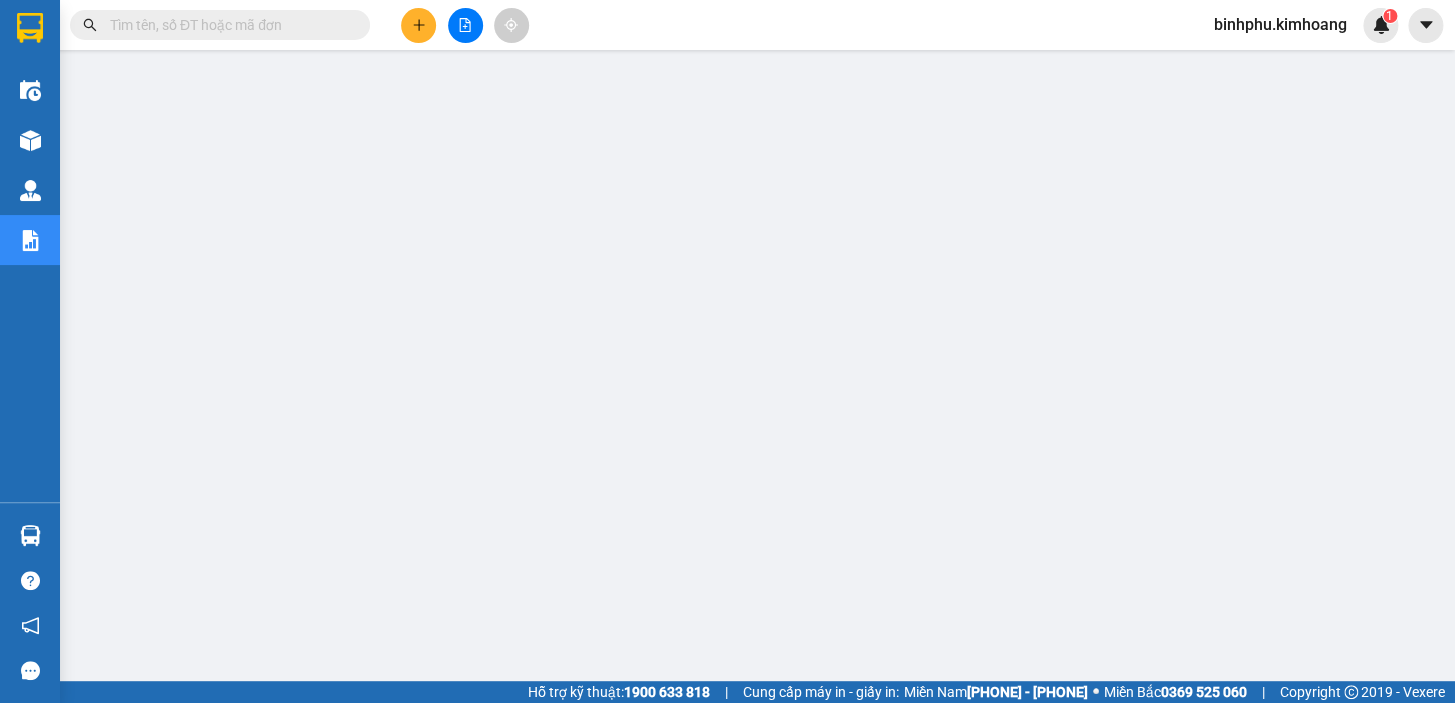 click at bounding box center (228, 25) 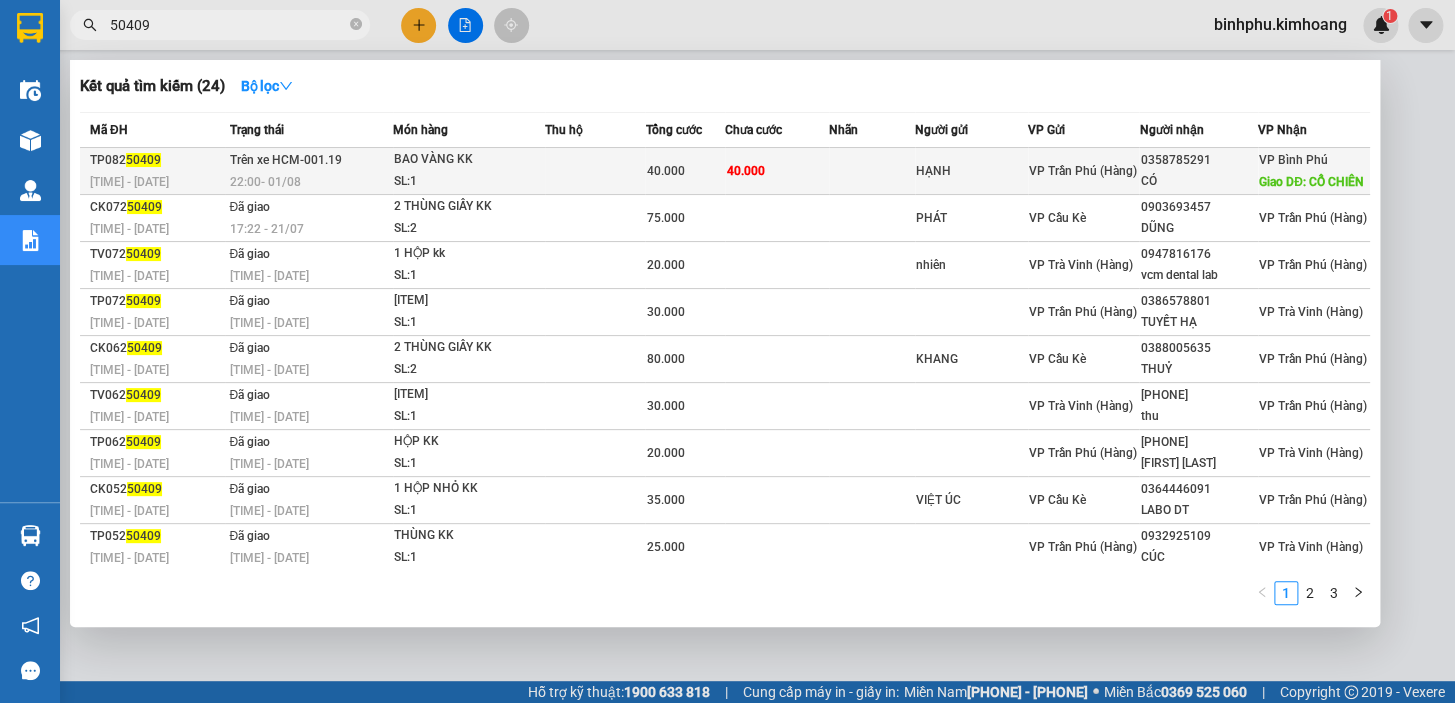 type on "50409" 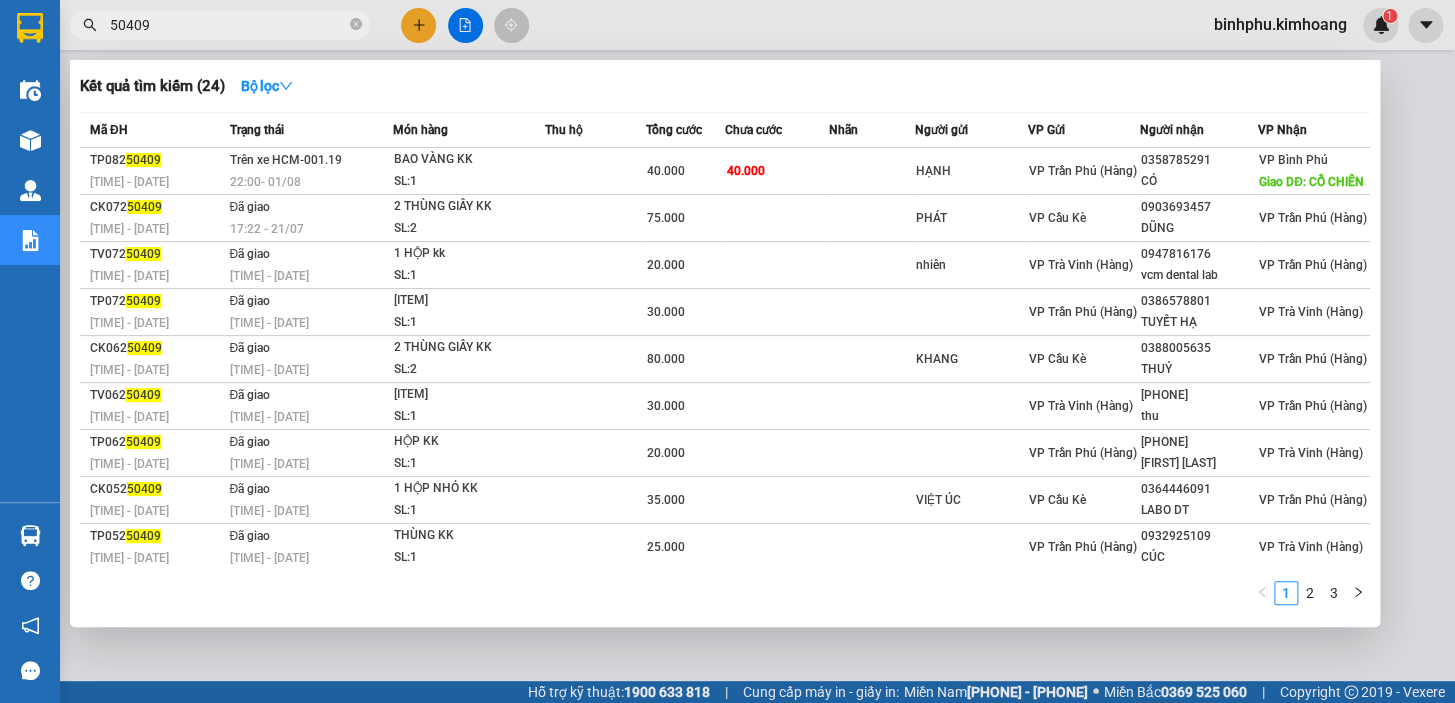 click on "Trên xe   [ID] [TIME]  -   [DATE]" at bounding box center [309, 171] 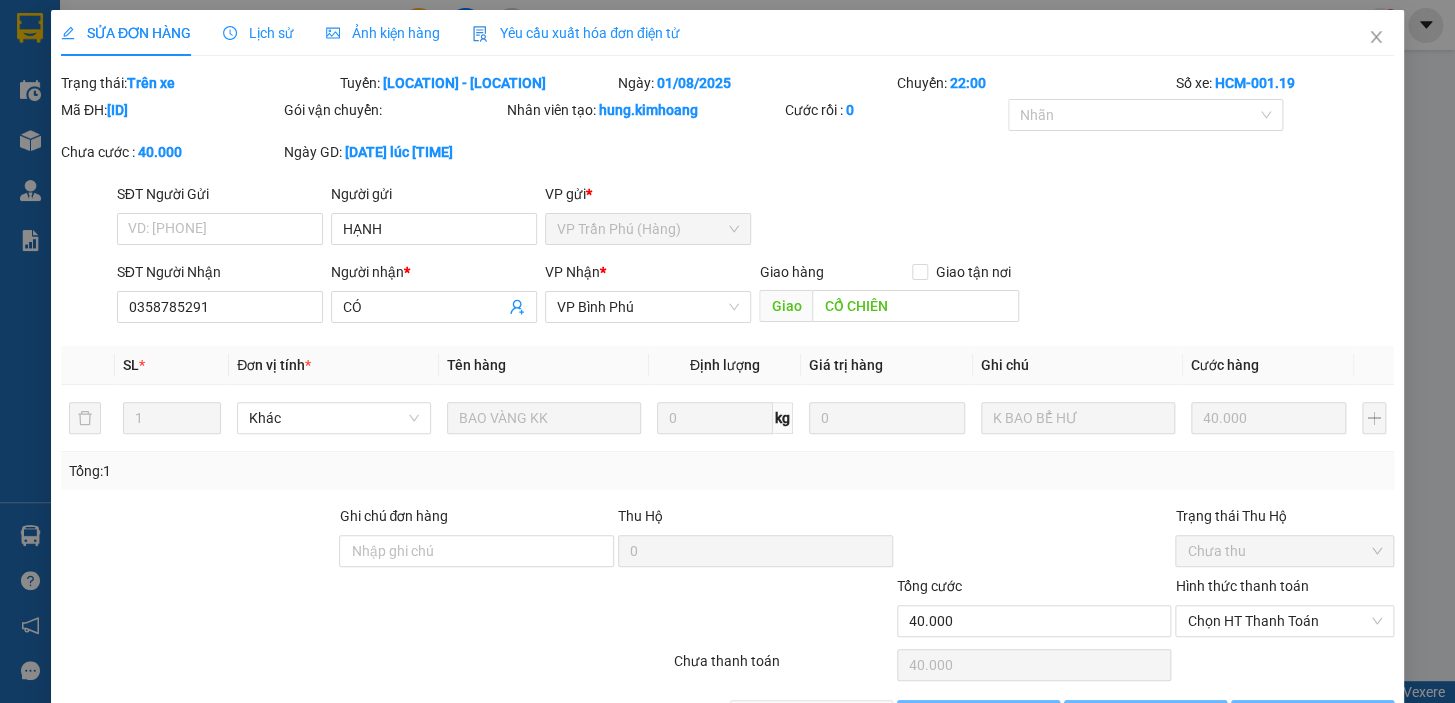 type on "HẠNH" 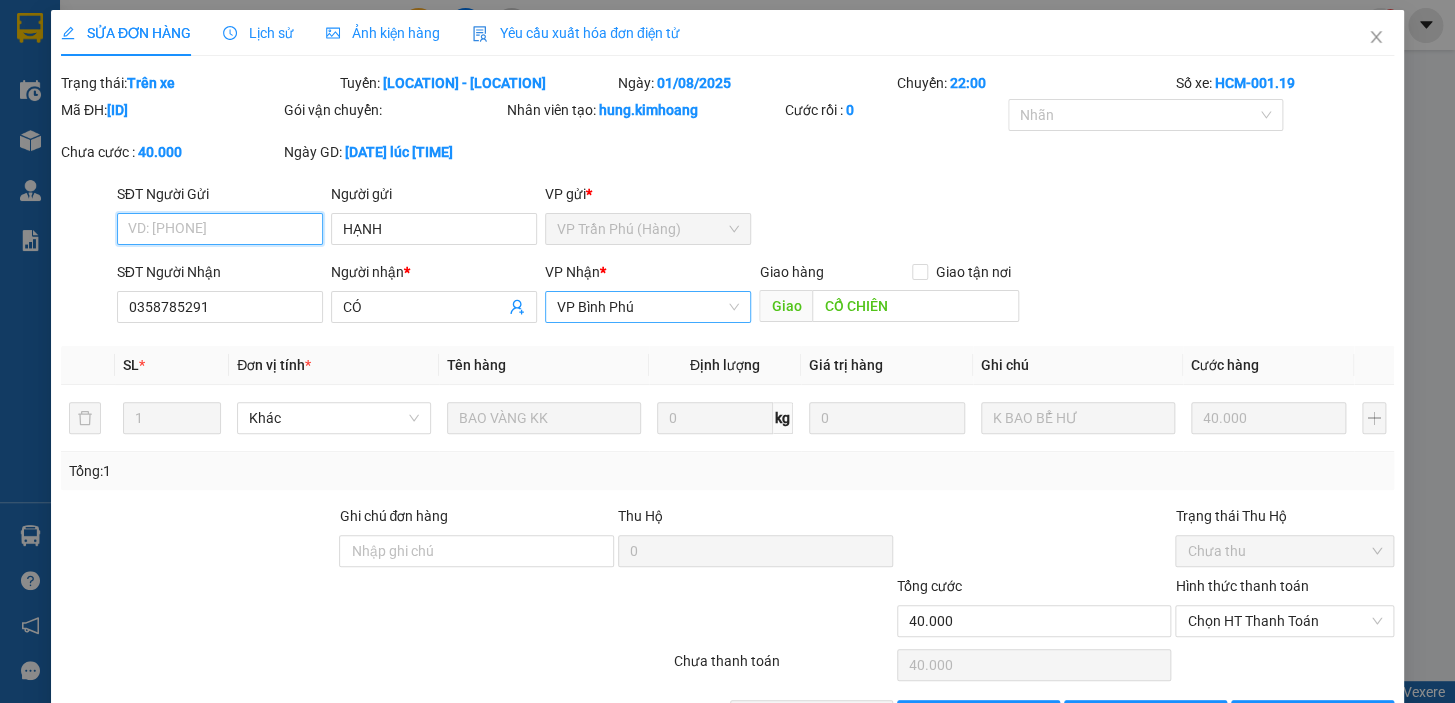 click on "VP Bình Phú" at bounding box center [648, 307] 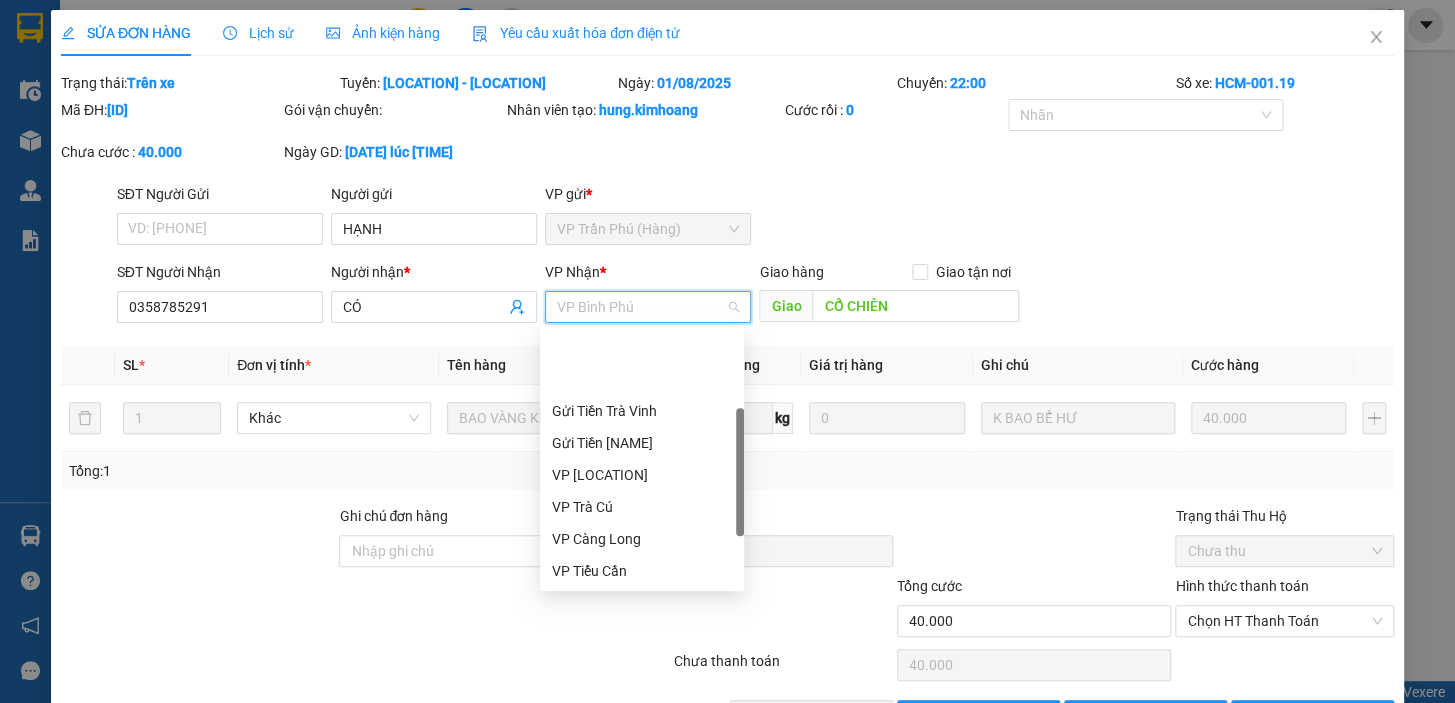 scroll, scrollTop: 96, scrollLeft: 0, axis: vertical 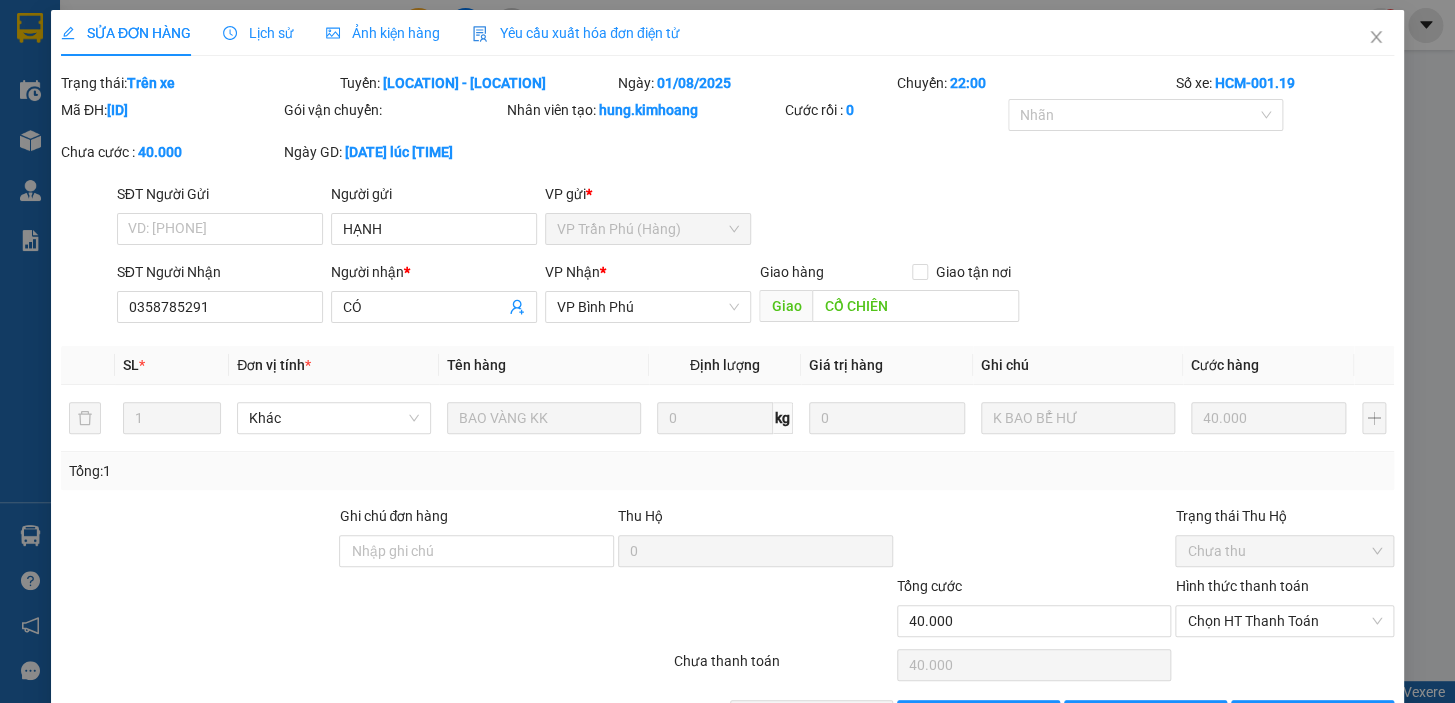 click on "SĐT Người Gửi VD: [PHONE] Người gửi HẠNH VP gửi  * VP Trần Phú (Hàng)" at bounding box center [755, 218] 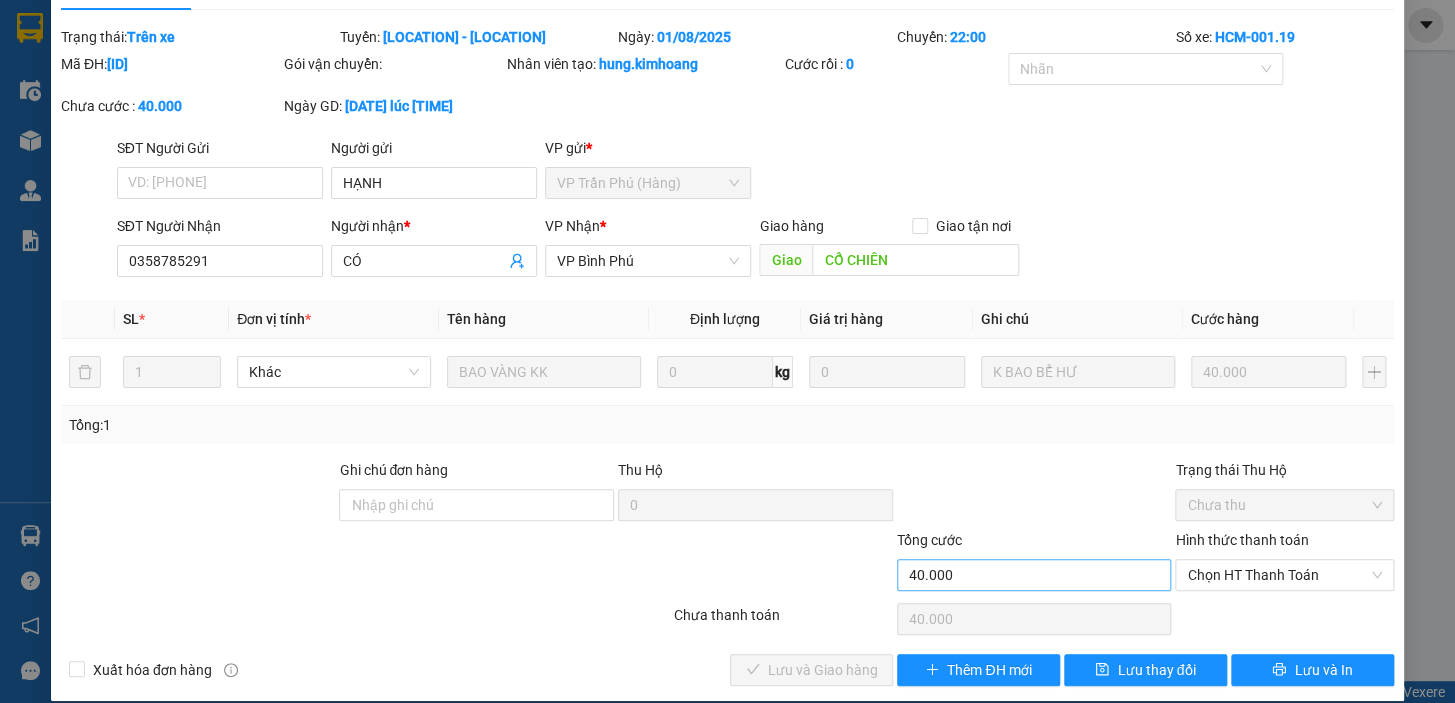 scroll, scrollTop: 67, scrollLeft: 0, axis: vertical 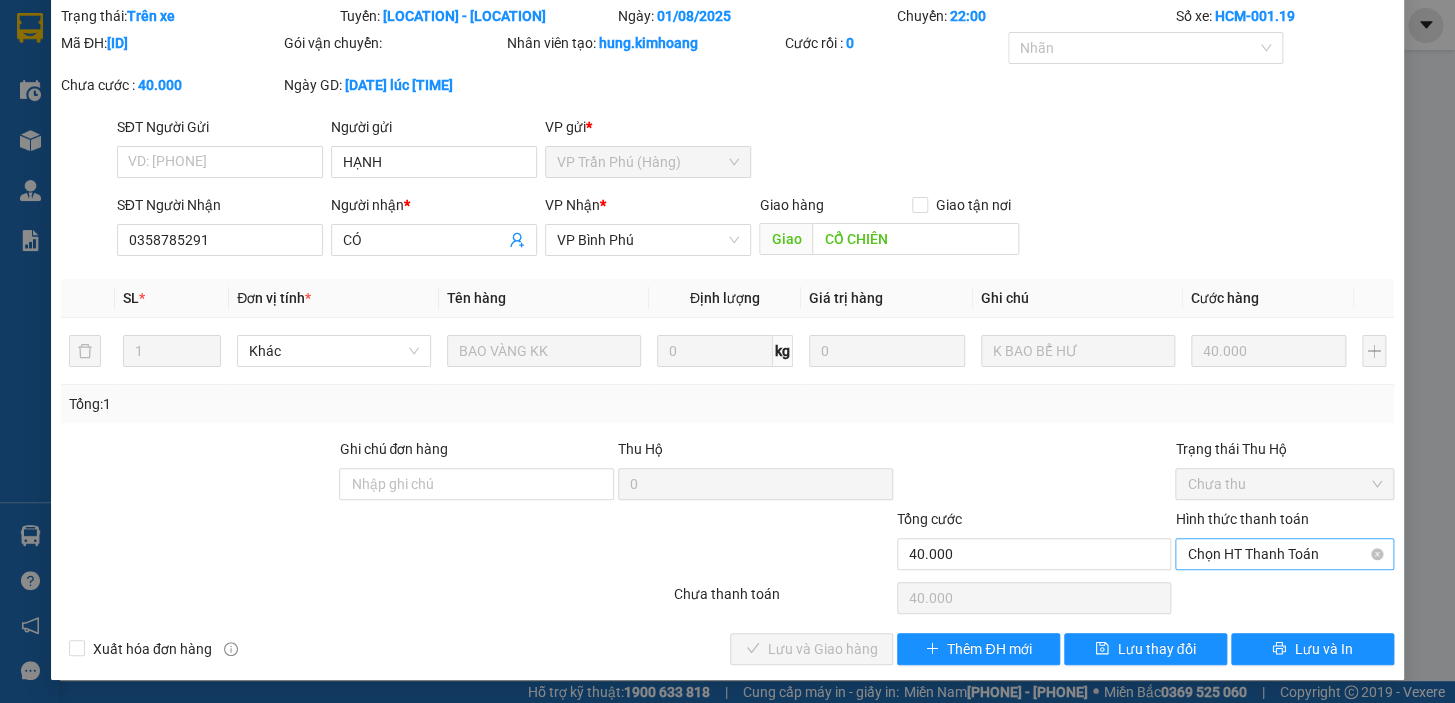 click on "Chọn HT Thanh Toán" at bounding box center (1284, 554) 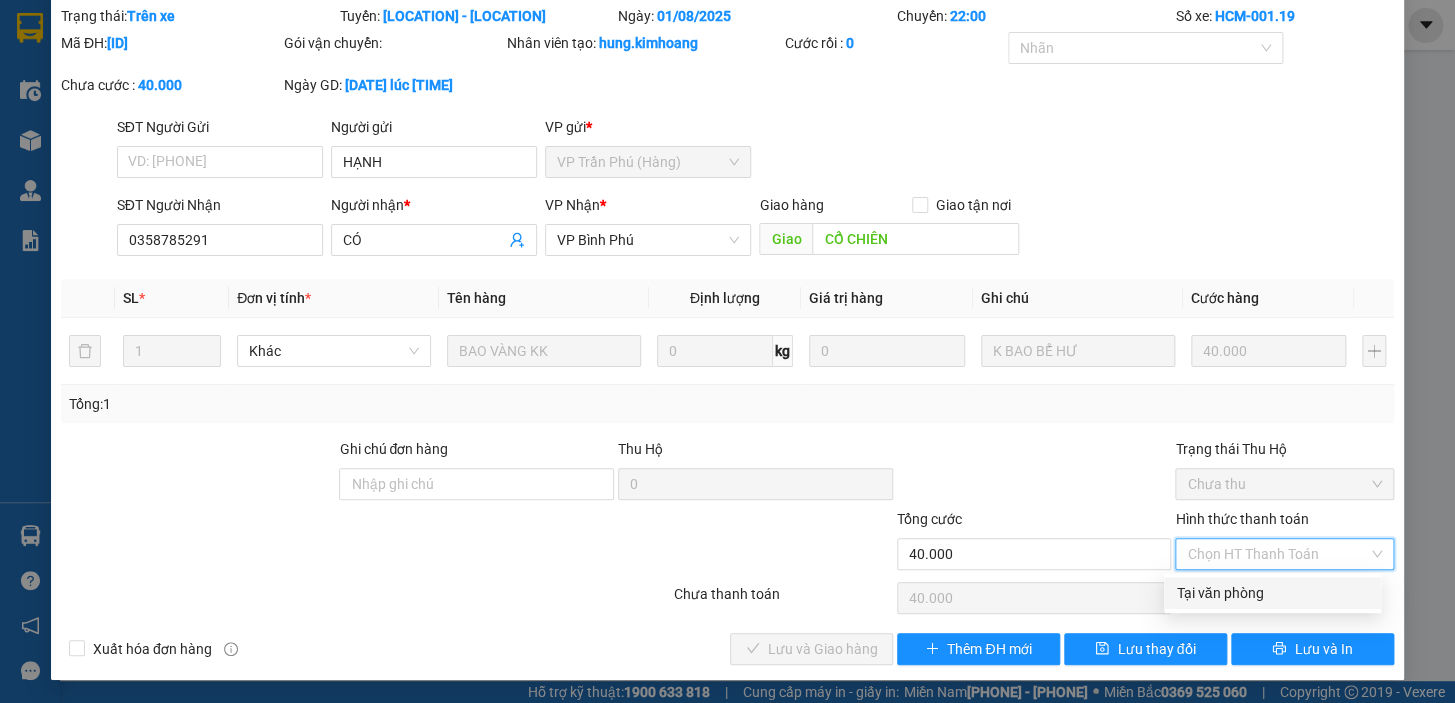 click on "Tại văn phòng" at bounding box center [1272, 593] 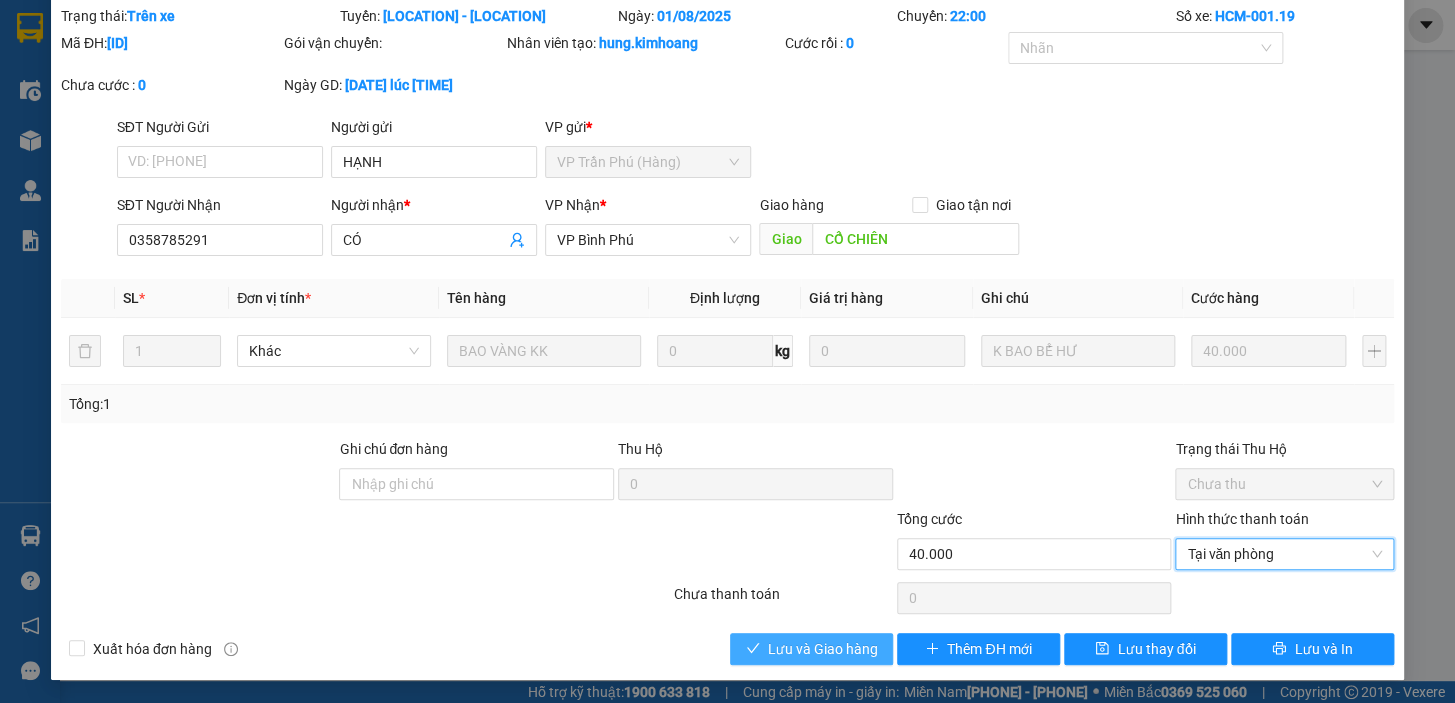 click on "Lưu và Giao hàng" at bounding box center (823, 649) 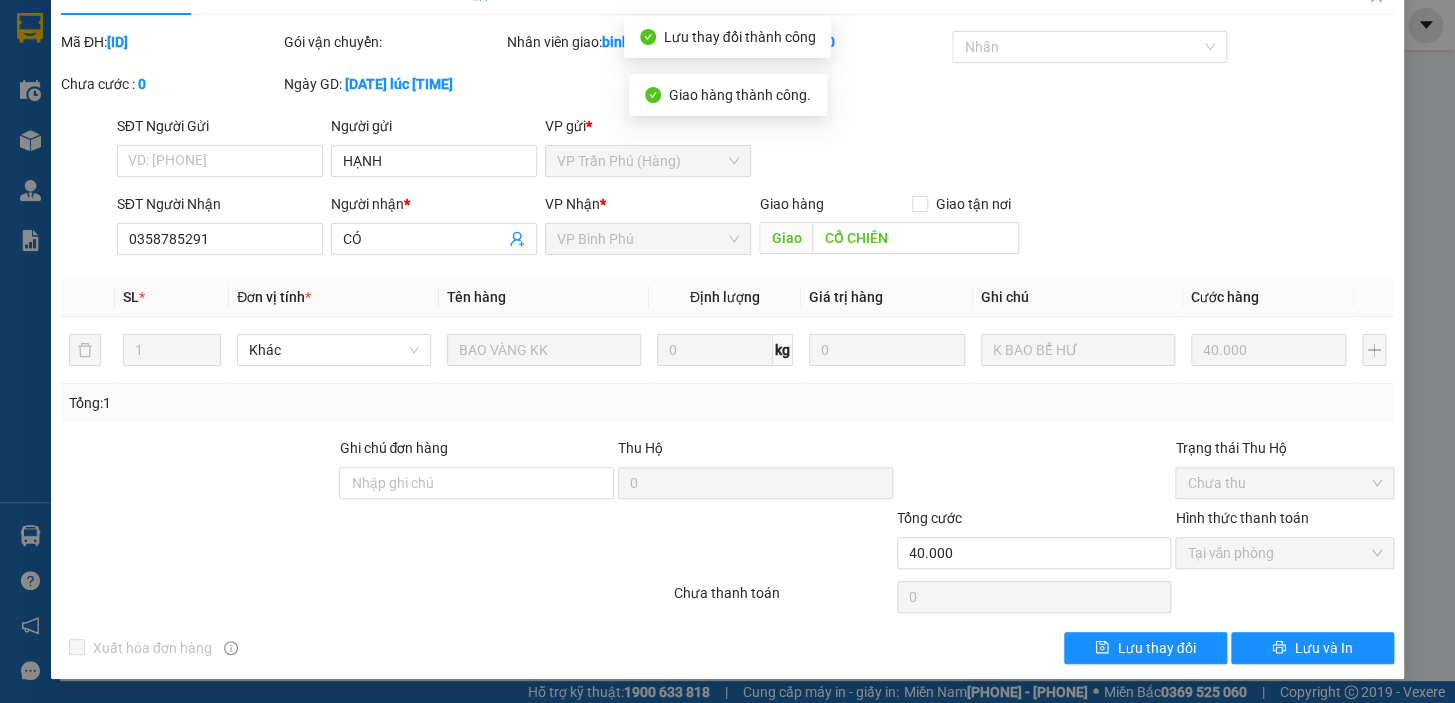 scroll, scrollTop: 62, scrollLeft: 0, axis: vertical 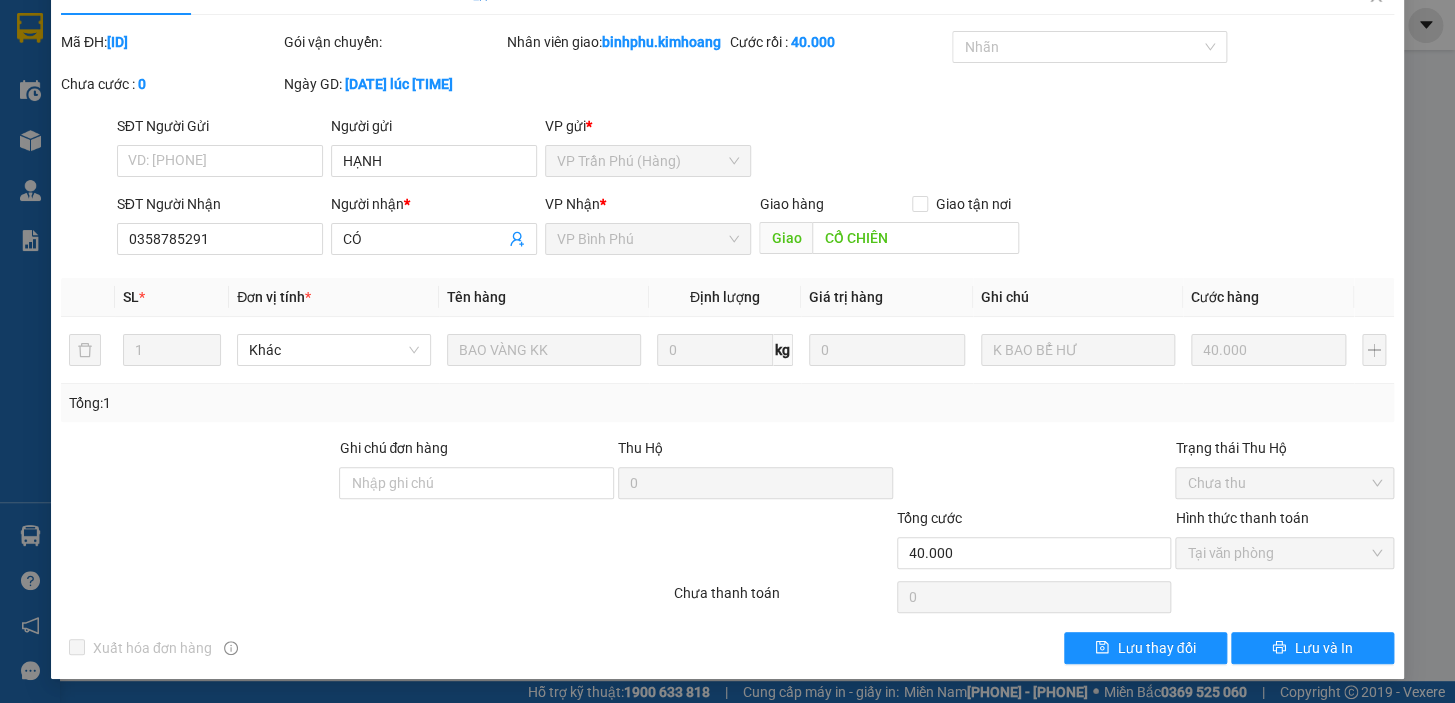 click on "Xuất hóa đơn hàng Lưu thay đổi Lưu và In" at bounding box center (727, 648) 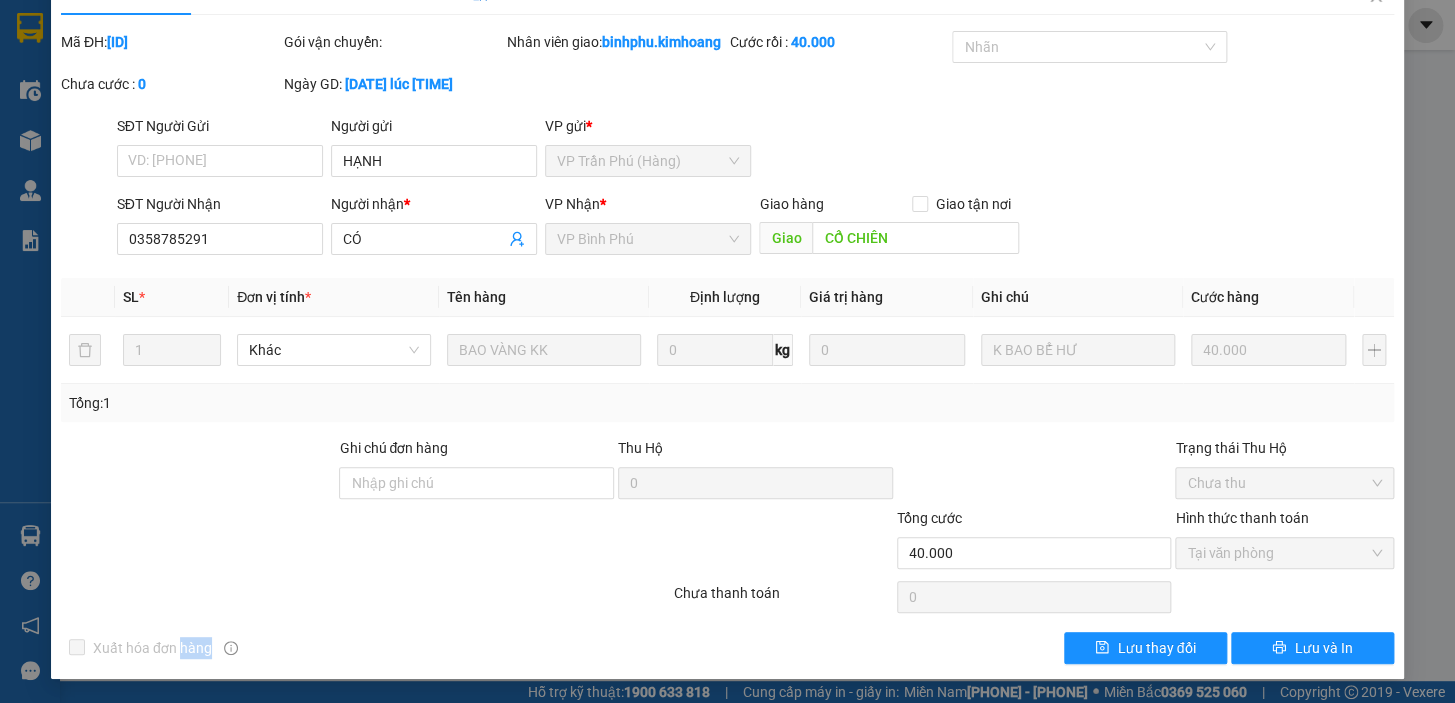click on "Xuất hóa đơn hàng Lưu thay đổi Lưu và In" at bounding box center [727, 648] 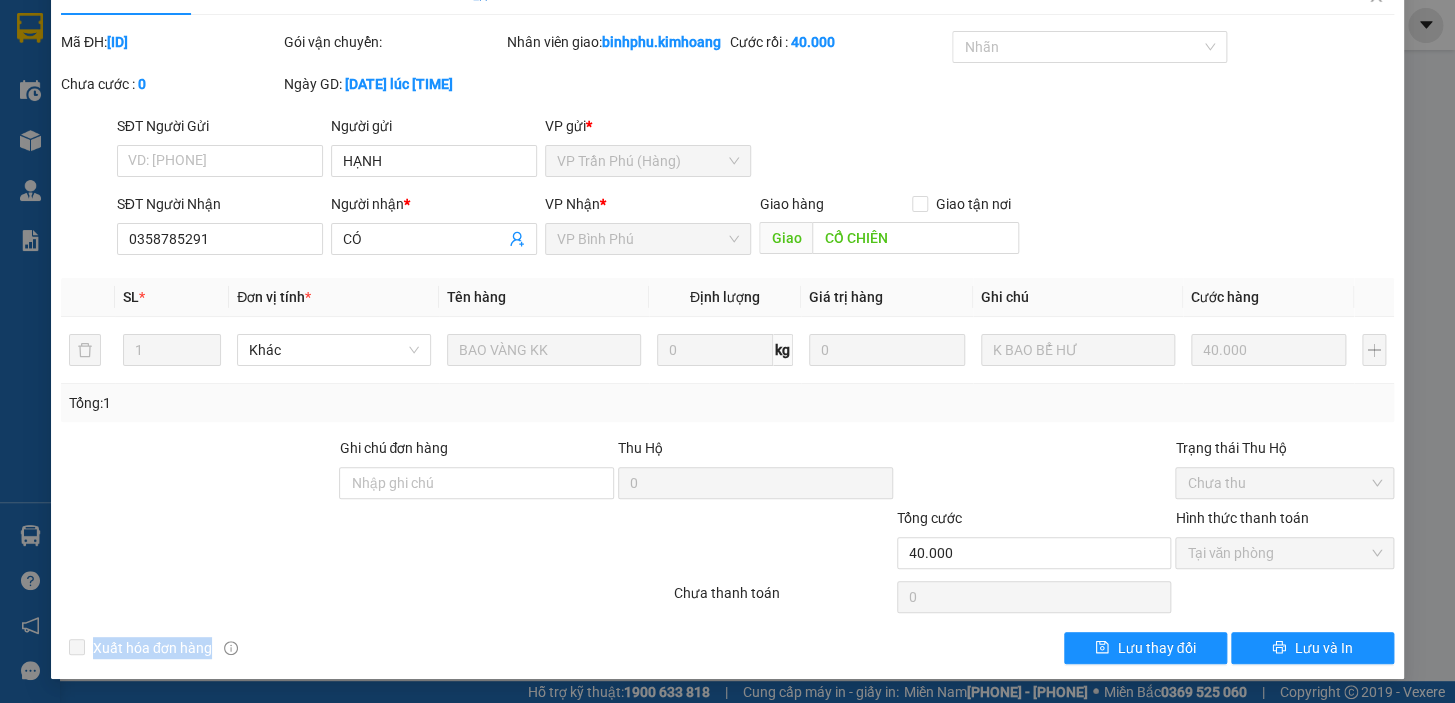 click on "Xuất hóa đơn hàng Lưu thay đổi Lưu và In" at bounding box center [727, 648] 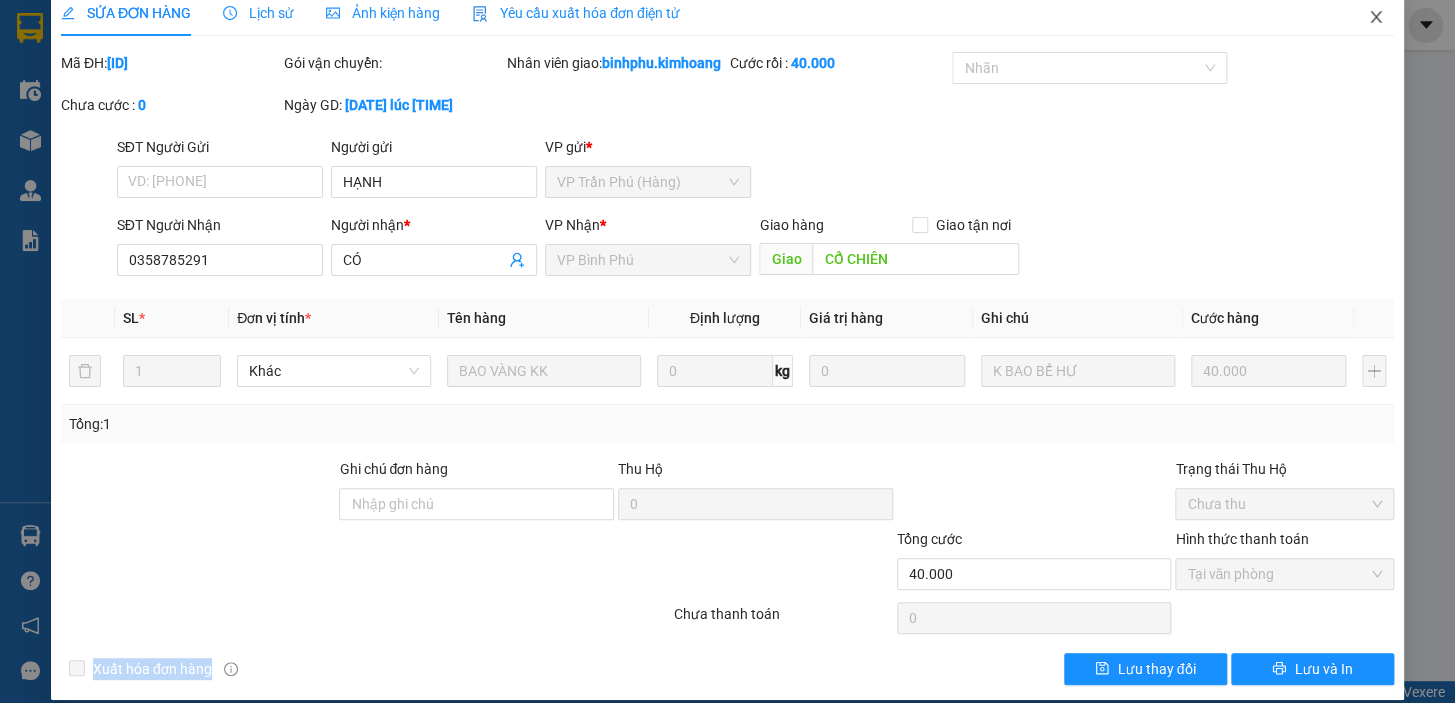scroll, scrollTop: 0, scrollLeft: 0, axis: both 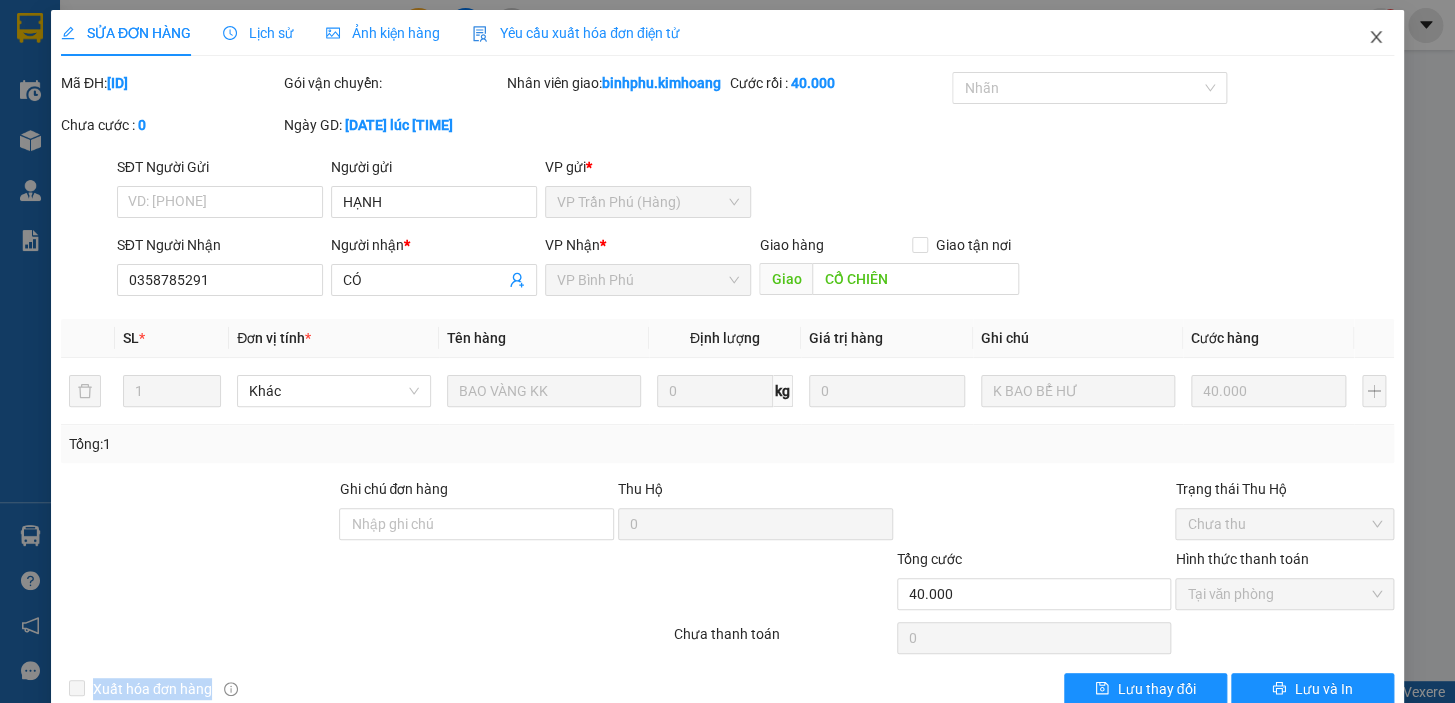 click 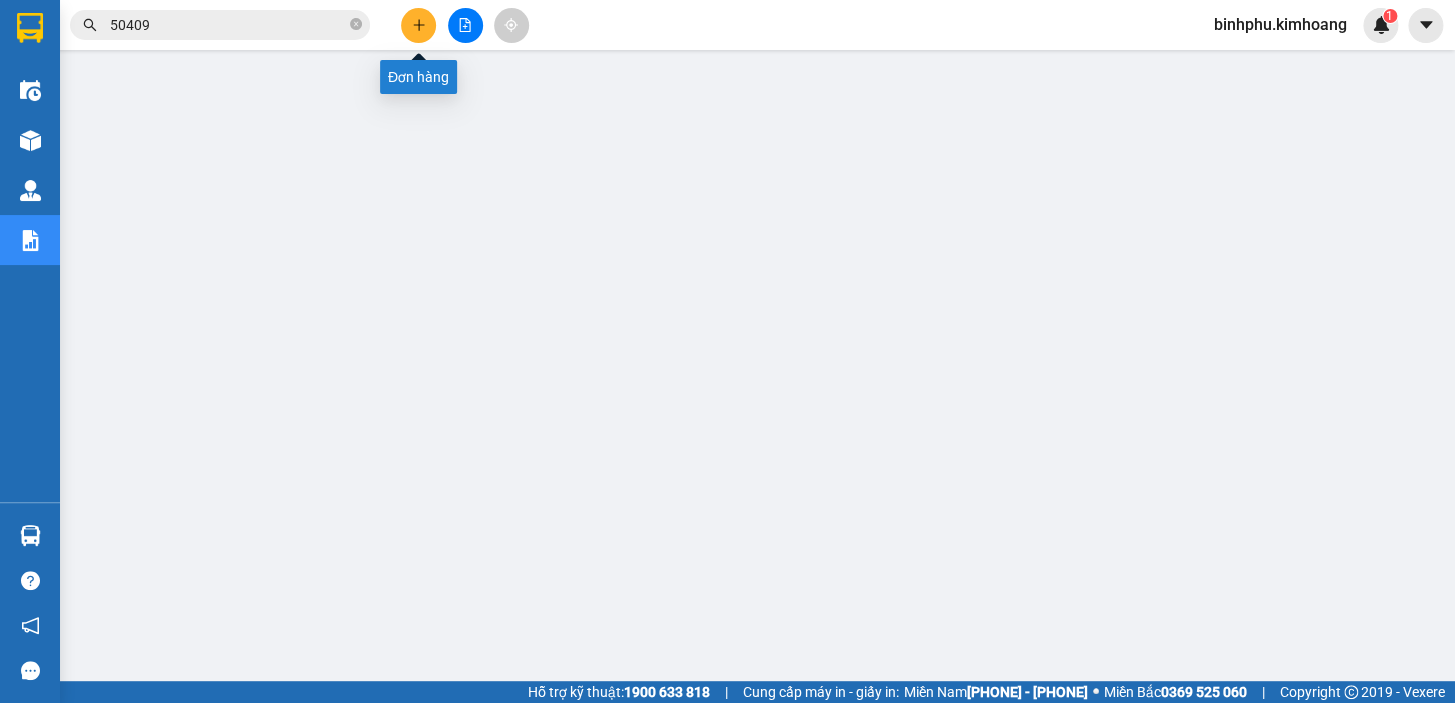 click at bounding box center [418, 25] 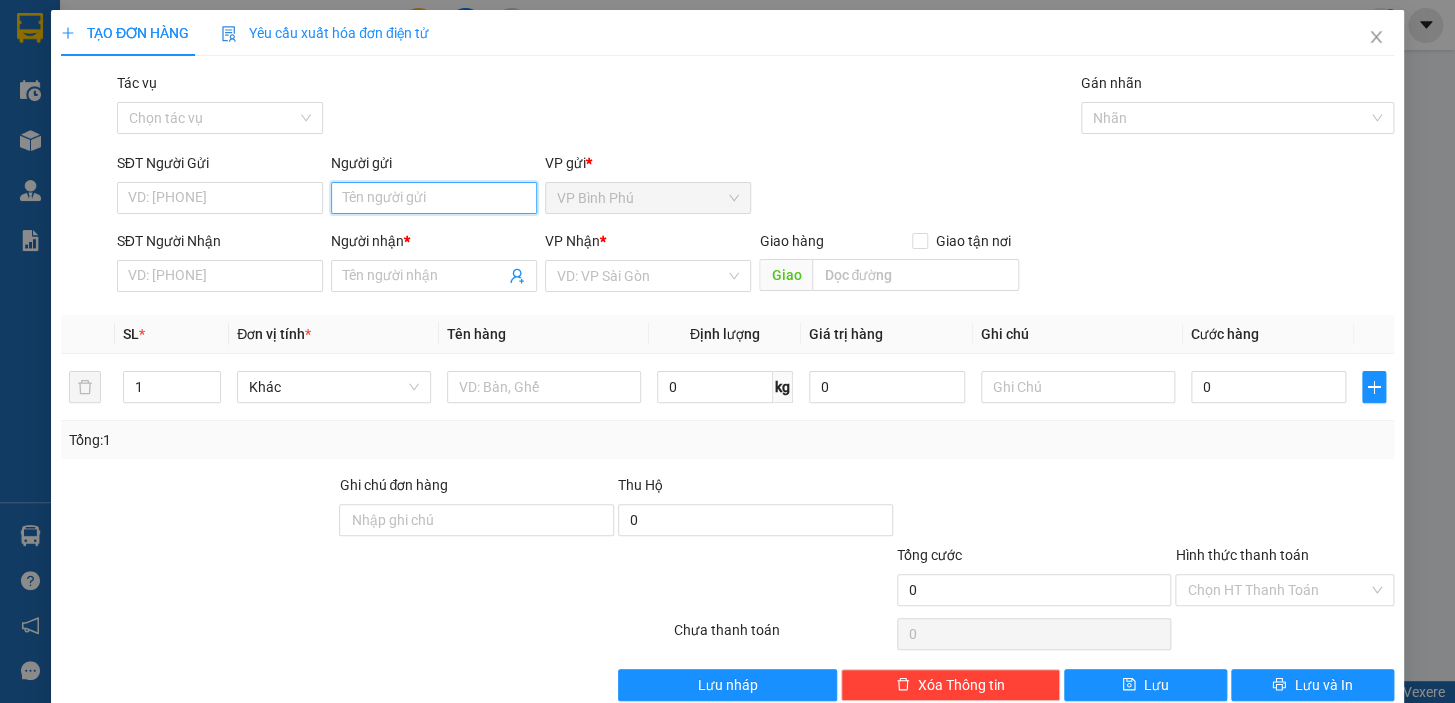 click on "Người gửi" at bounding box center [434, 198] 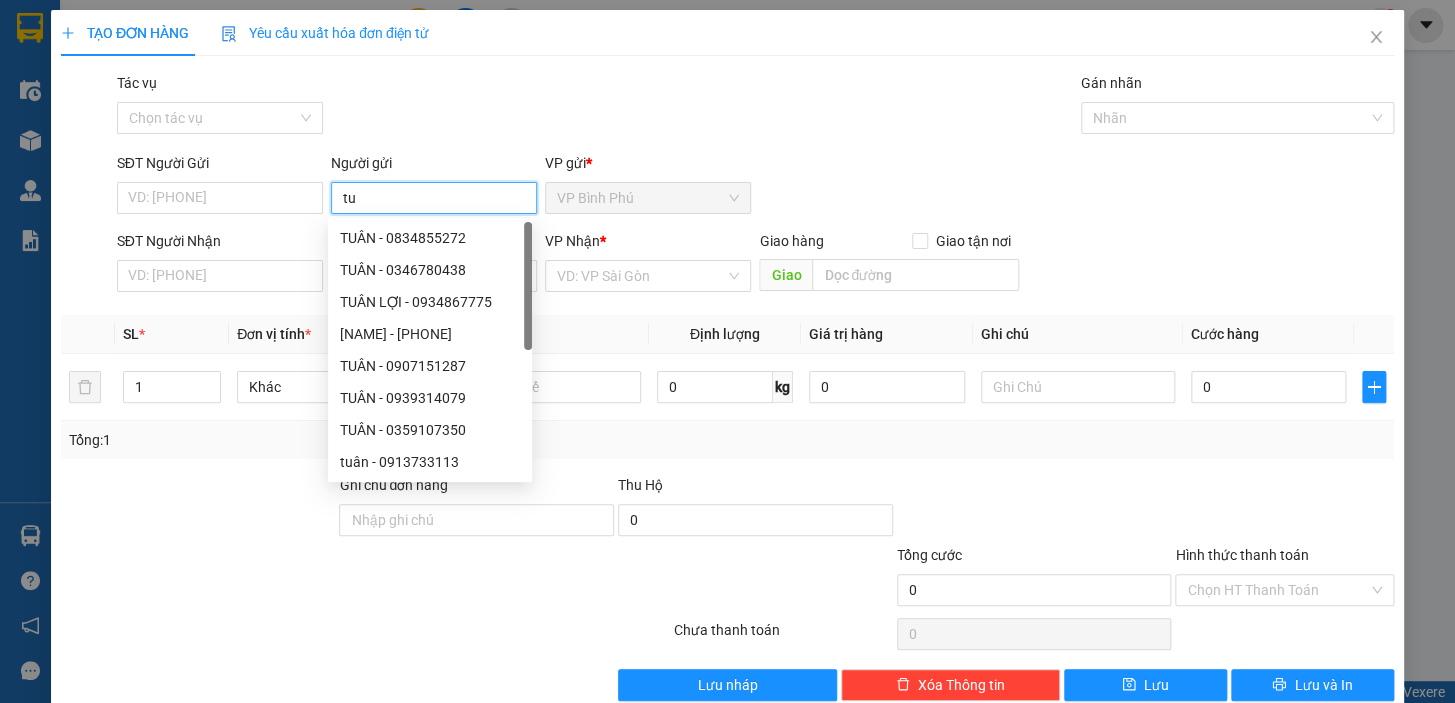 type on "t" 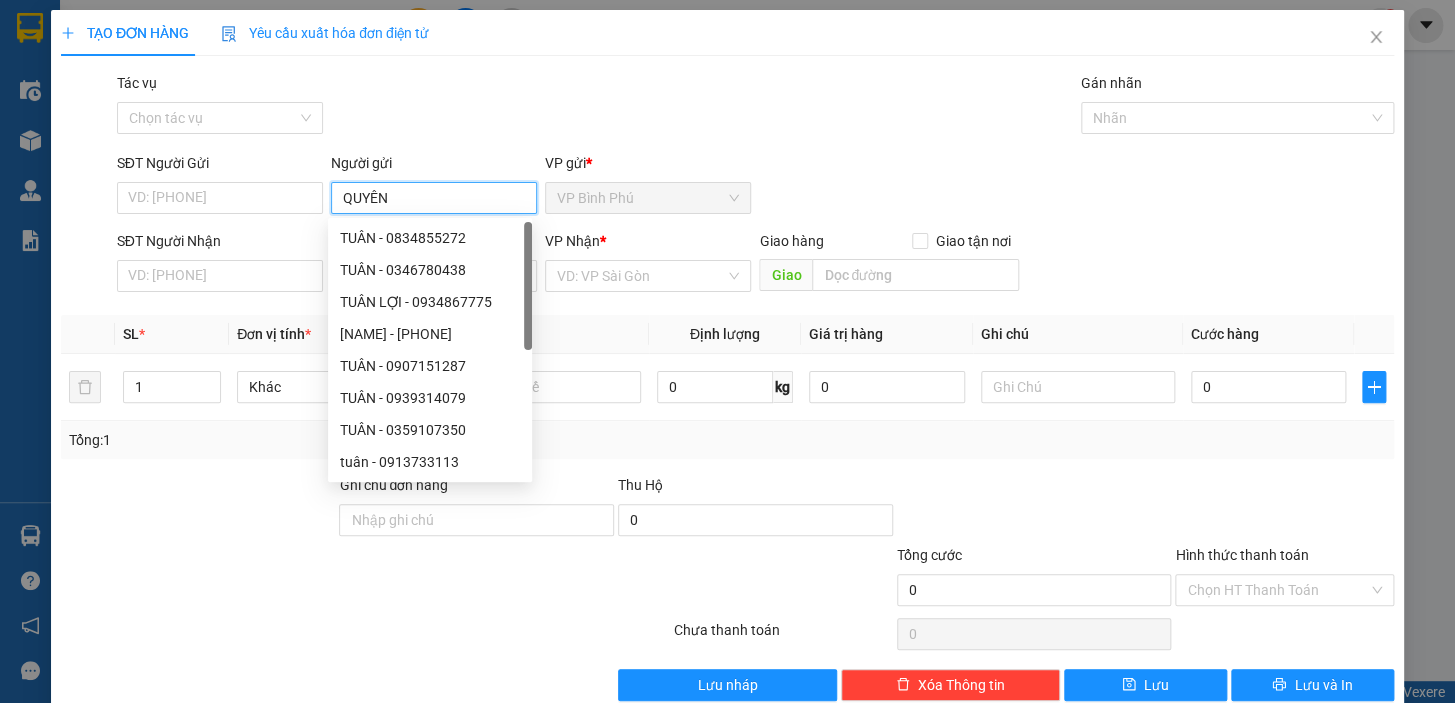 type on "QUYÊN" 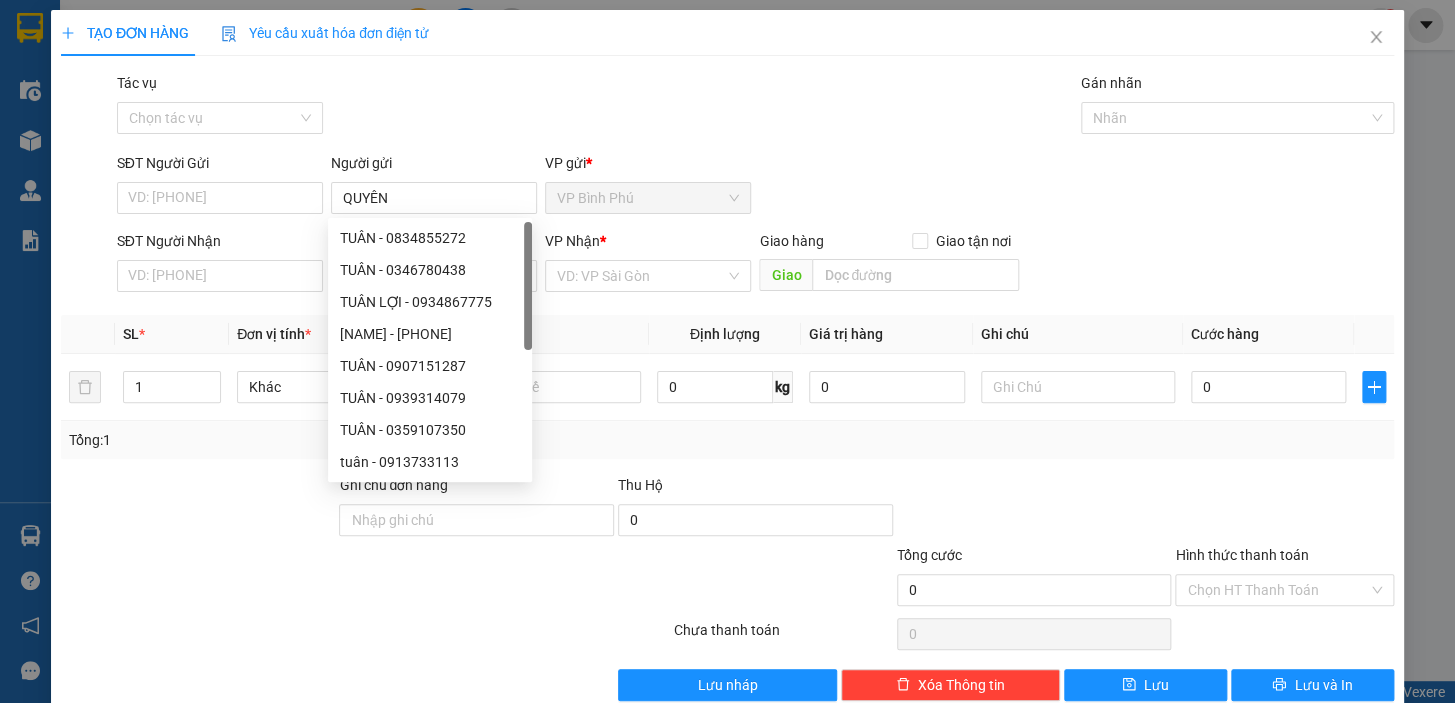 click on "Tác vụ Chọn tác vụ Gán nhãn   Nhãn" at bounding box center (755, 107) 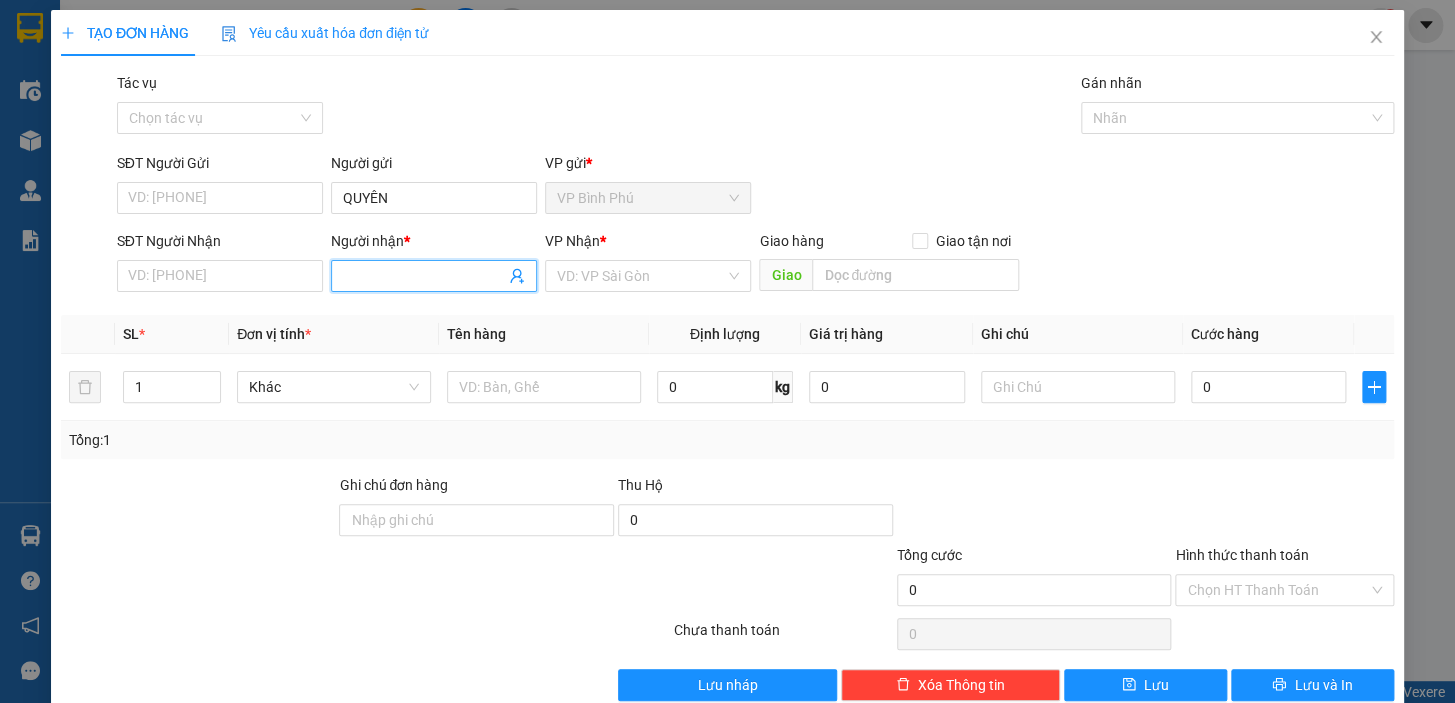 click on "Người nhận  *" at bounding box center (424, 276) 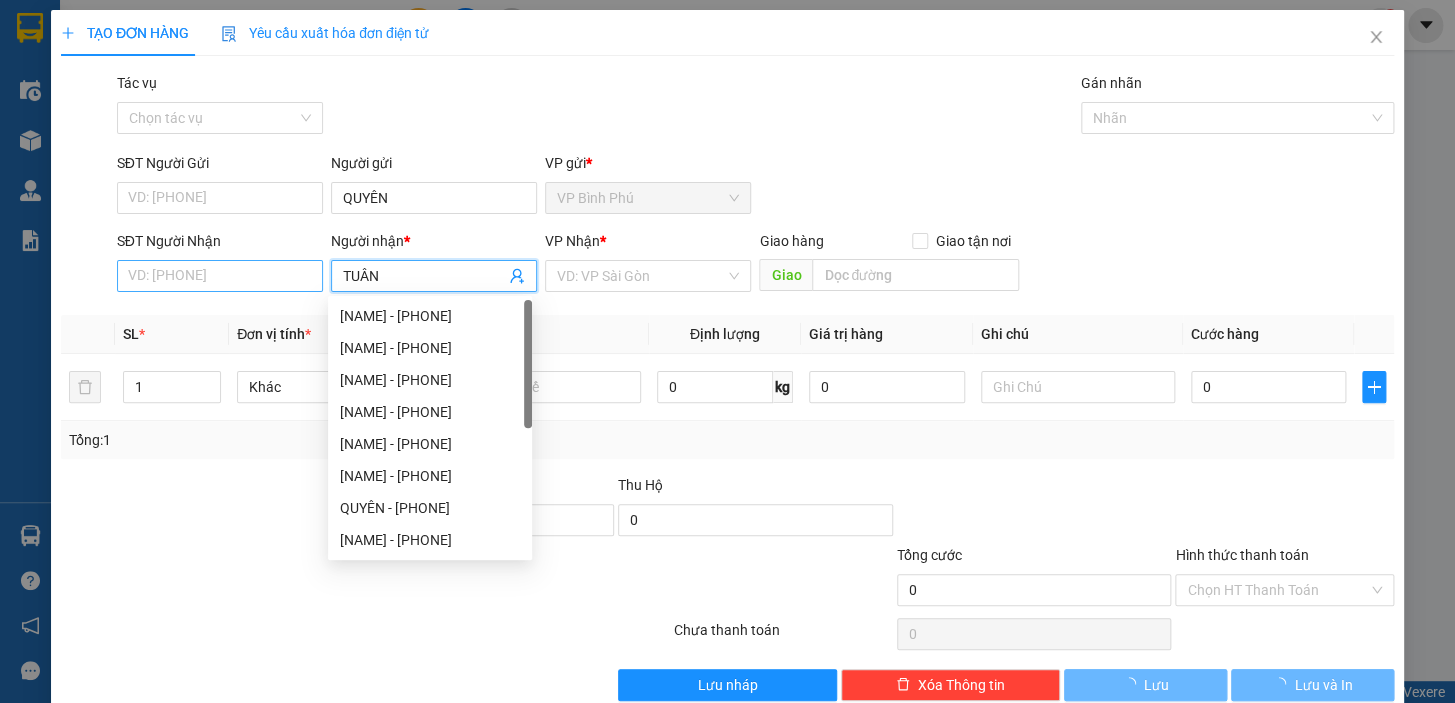 type on "TUÂN" 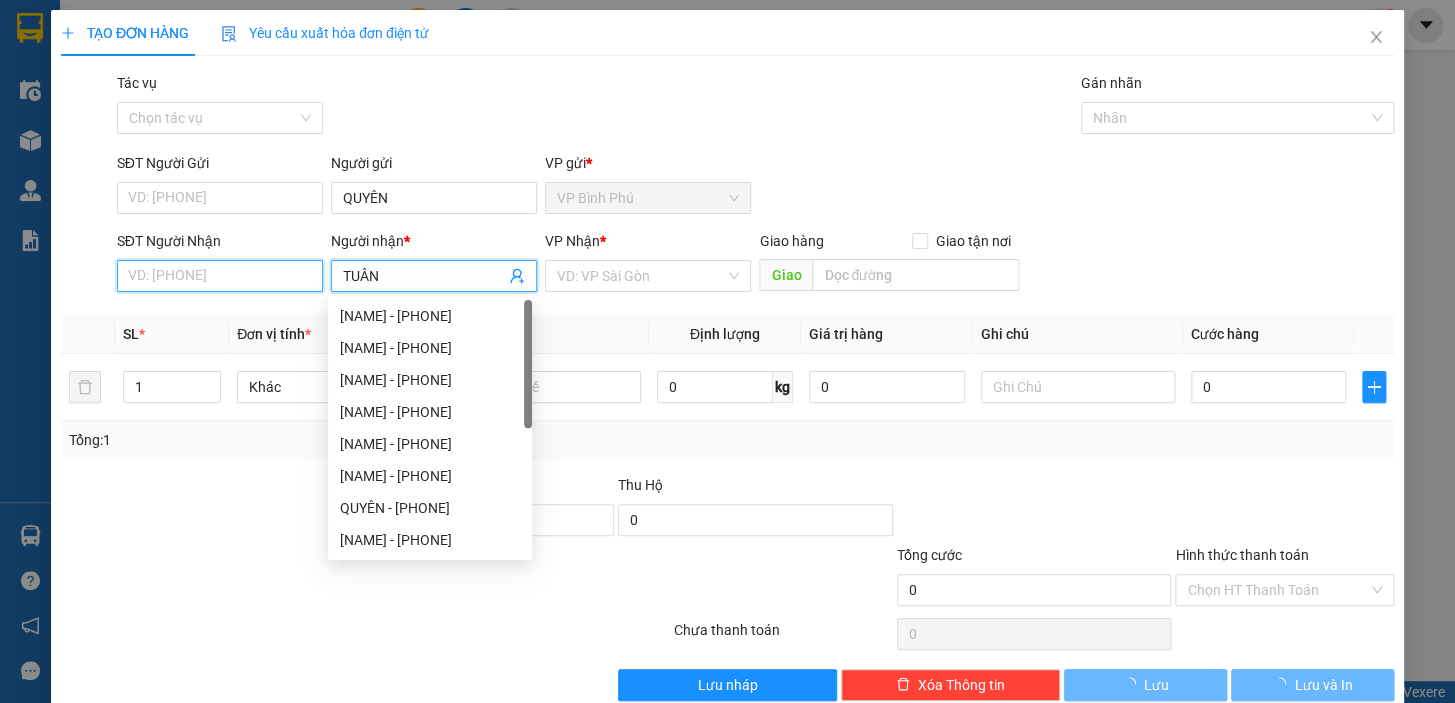 click on "SĐT Người Nhận" at bounding box center [220, 276] 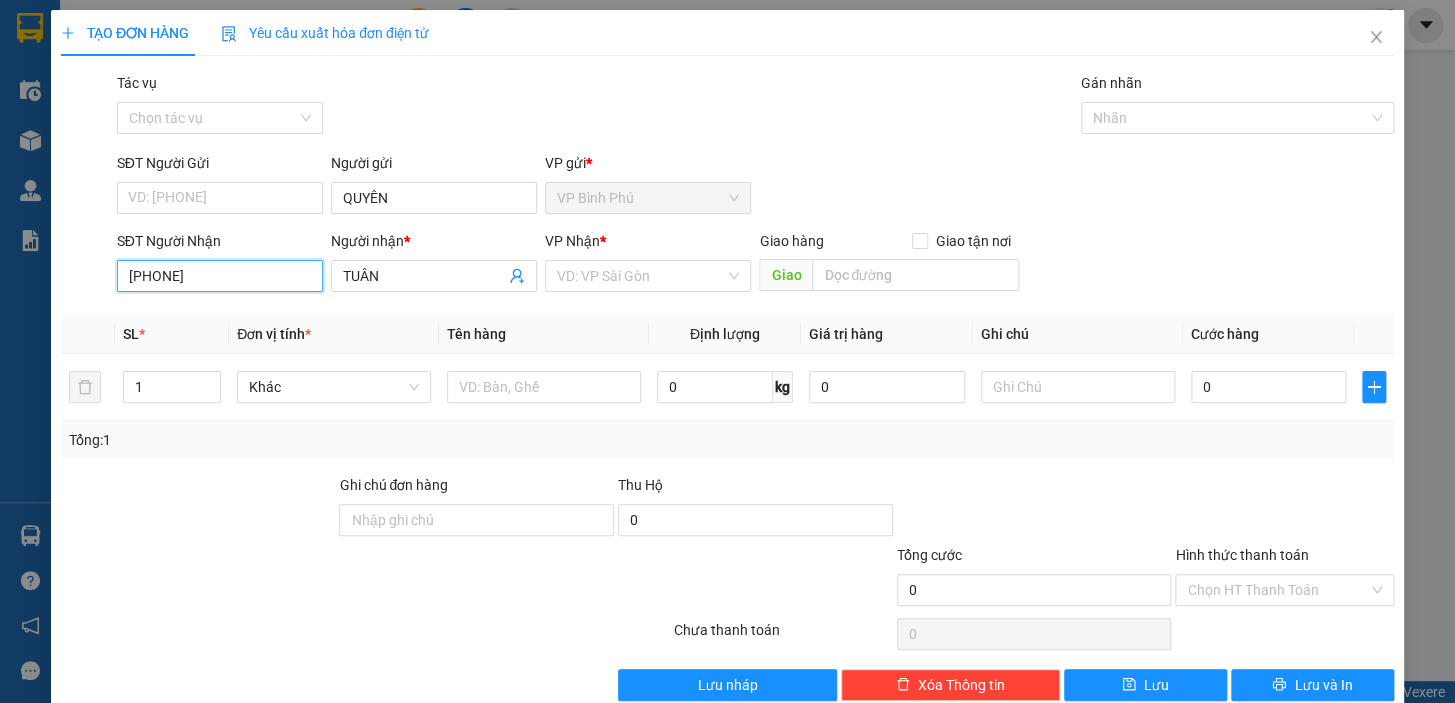 click on "[PHONE]" at bounding box center (220, 276) 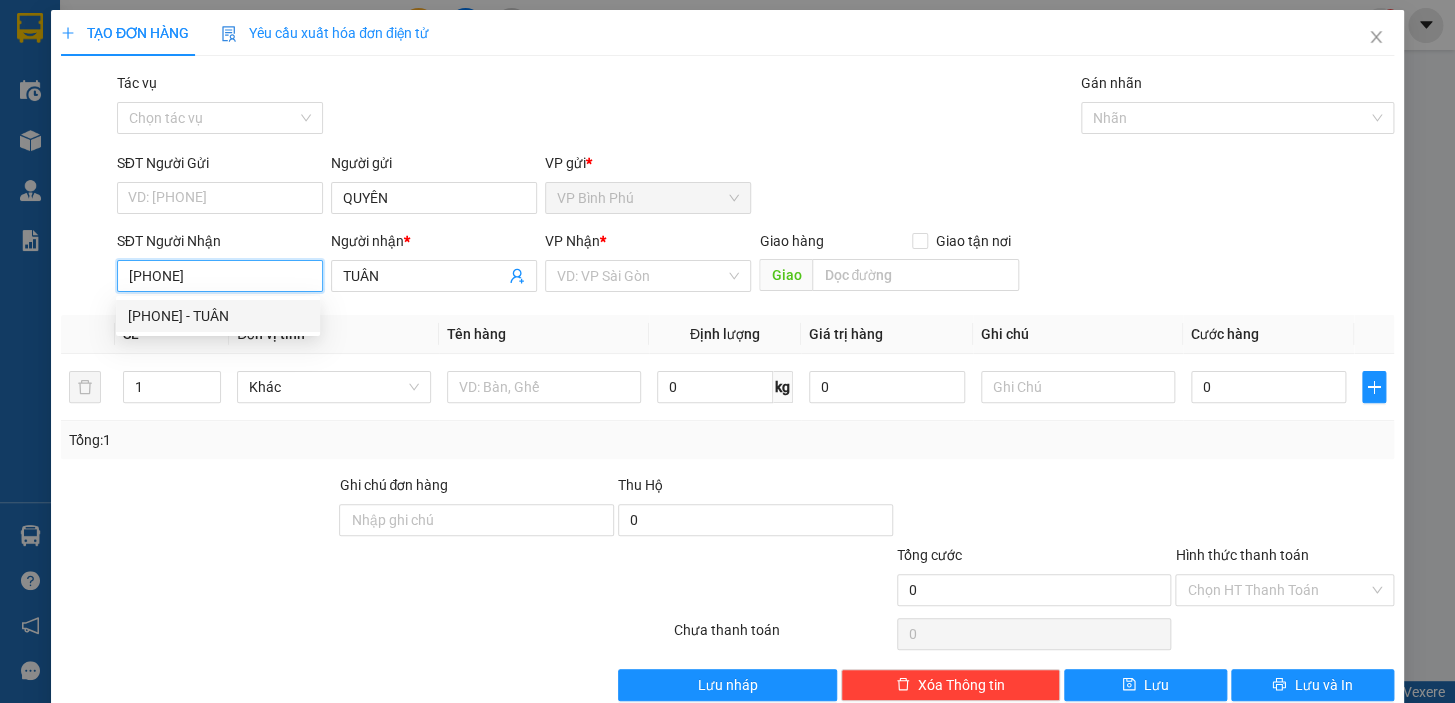 click on "[PHONE] - TUÂN" at bounding box center [218, 316] 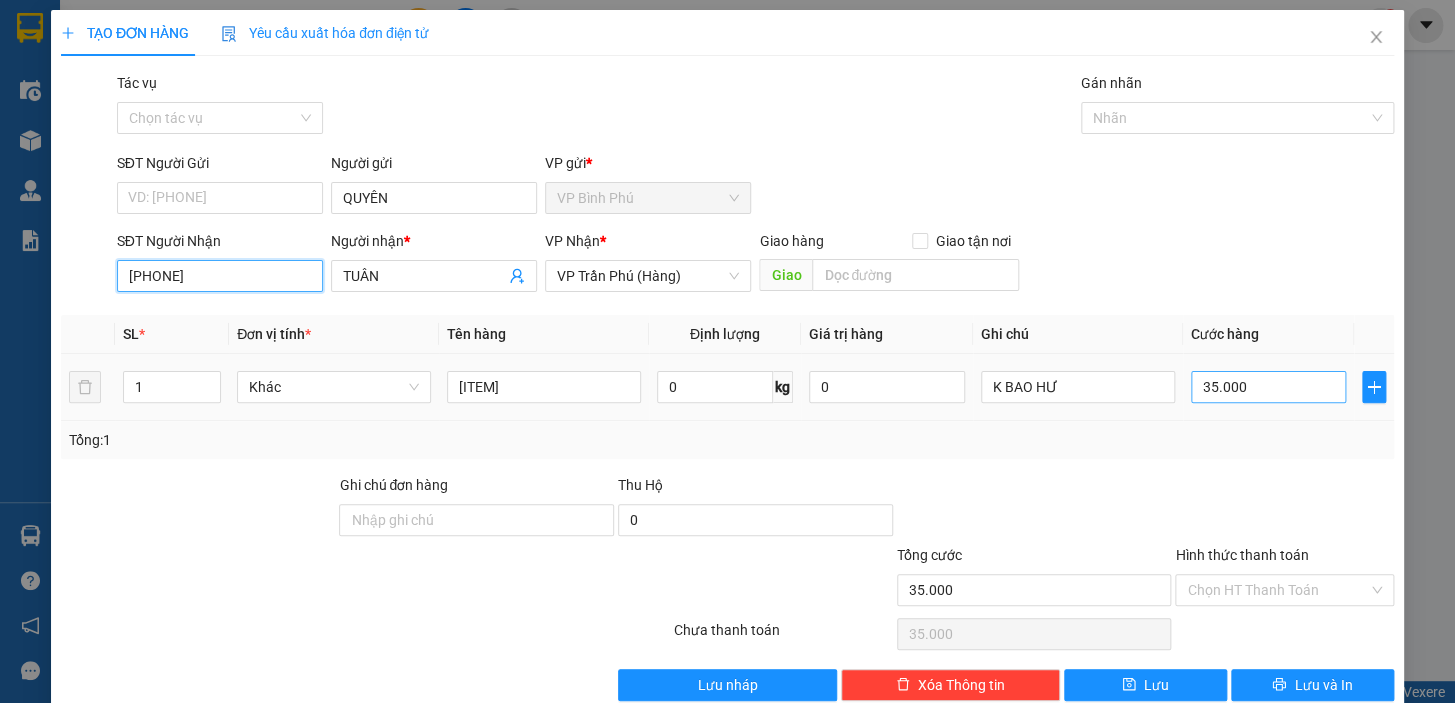 type on "[PHONE]" 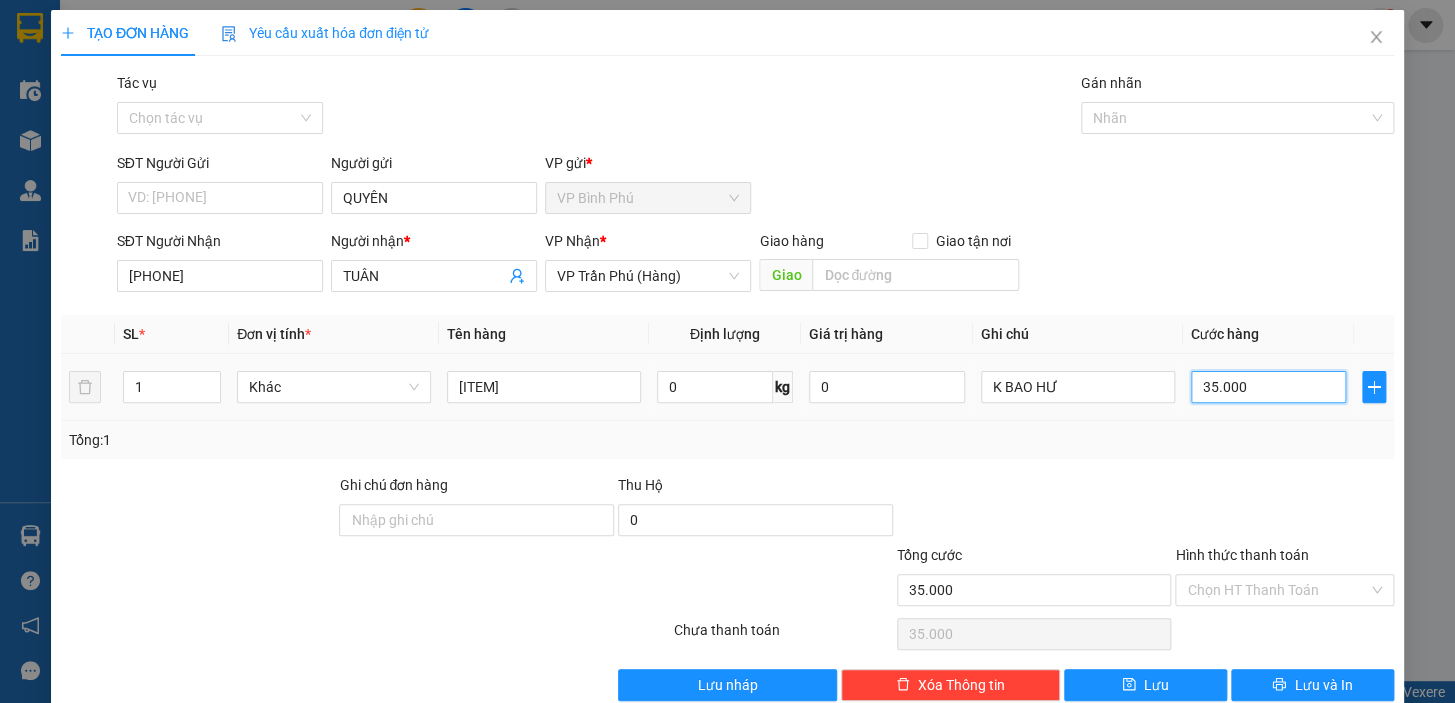 click on "35.000" at bounding box center [1269, 387] 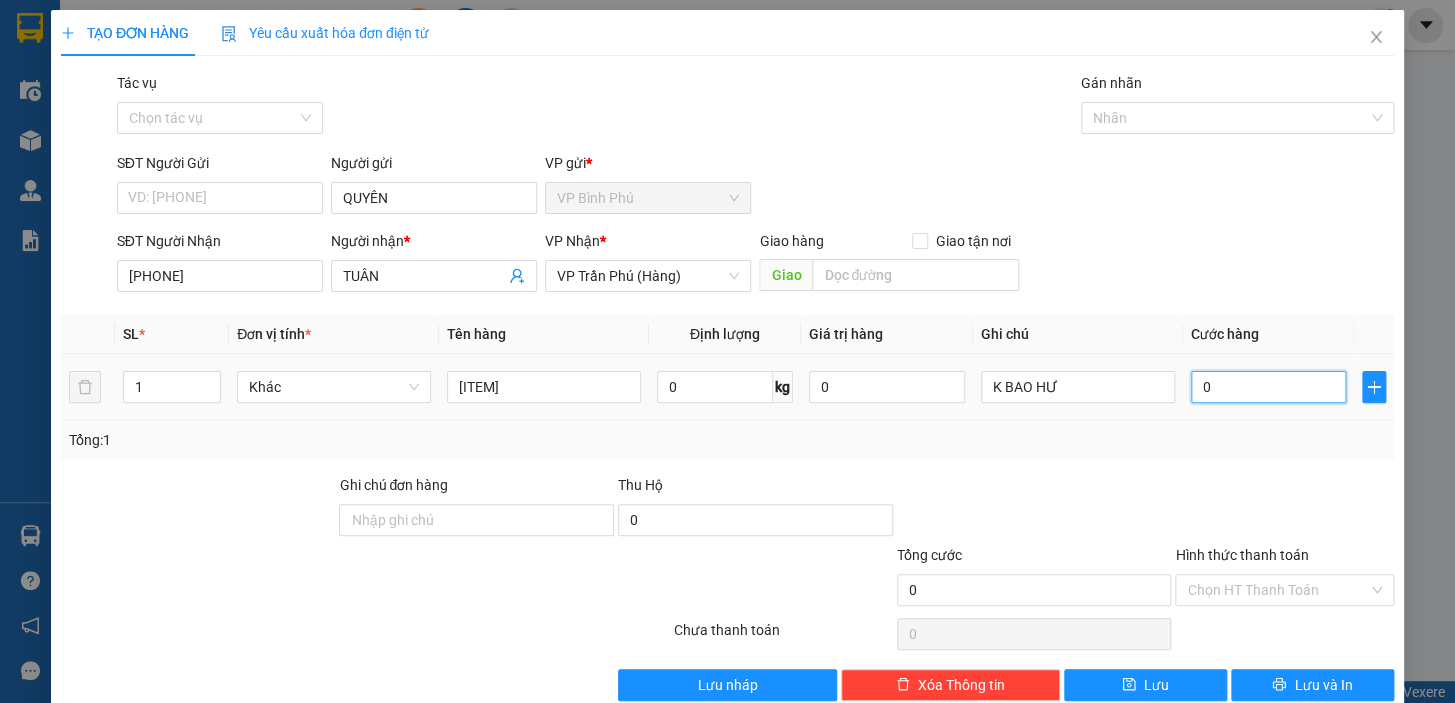 click on "0" at bounding box center (1269, 387) 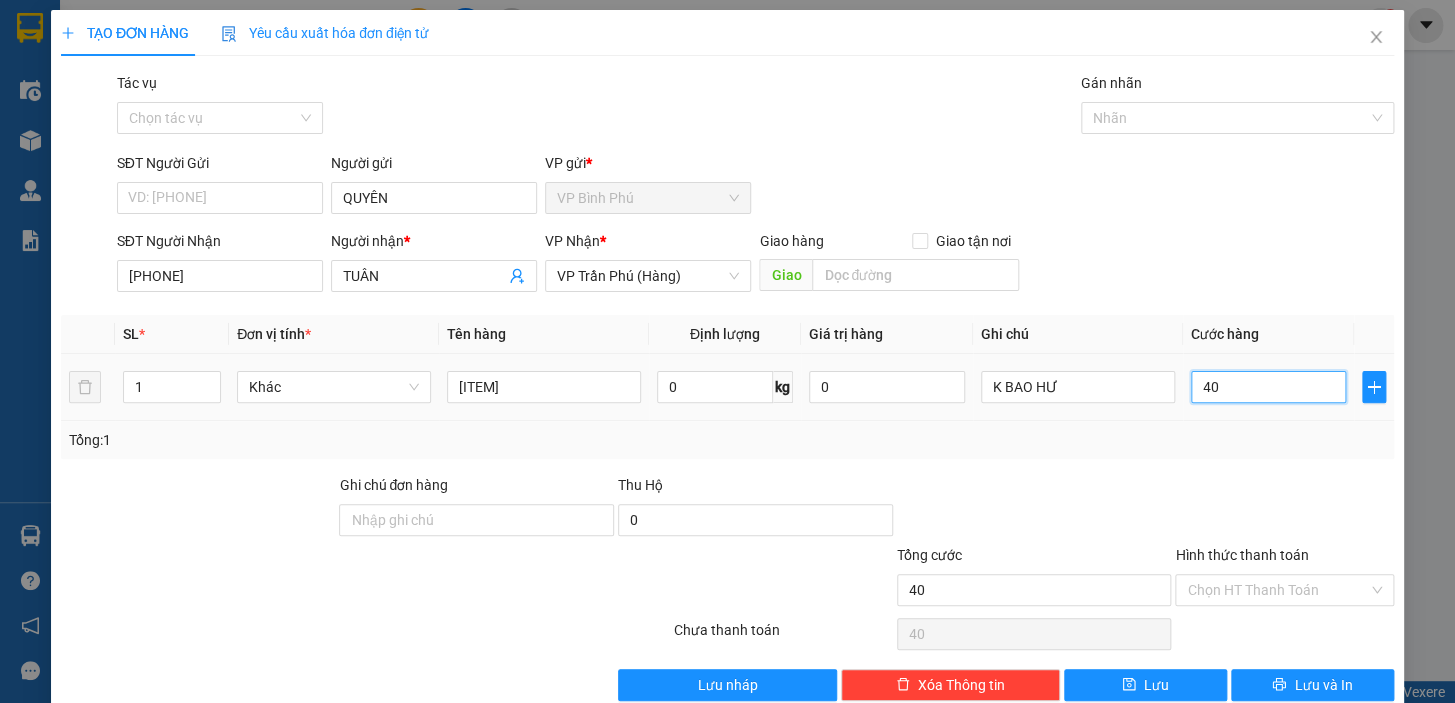 type on "40" 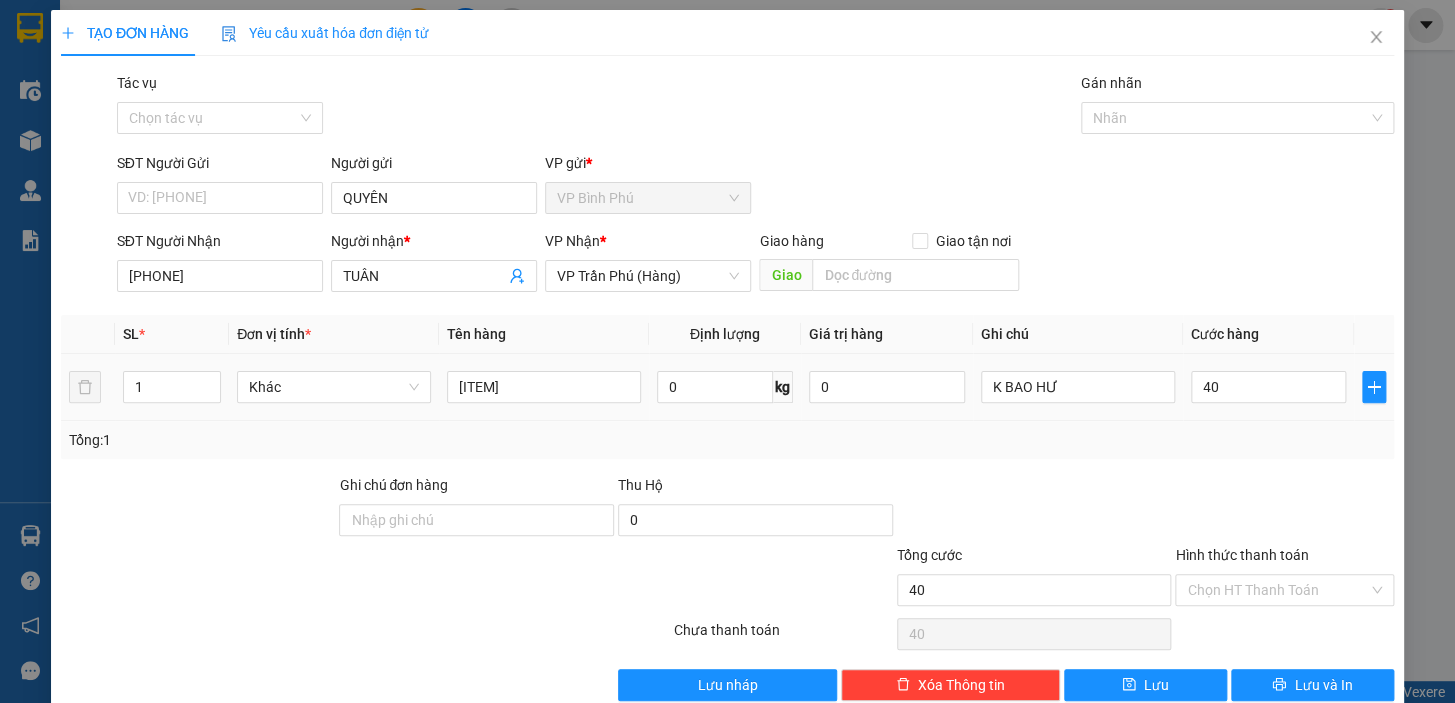 type on "40.000" 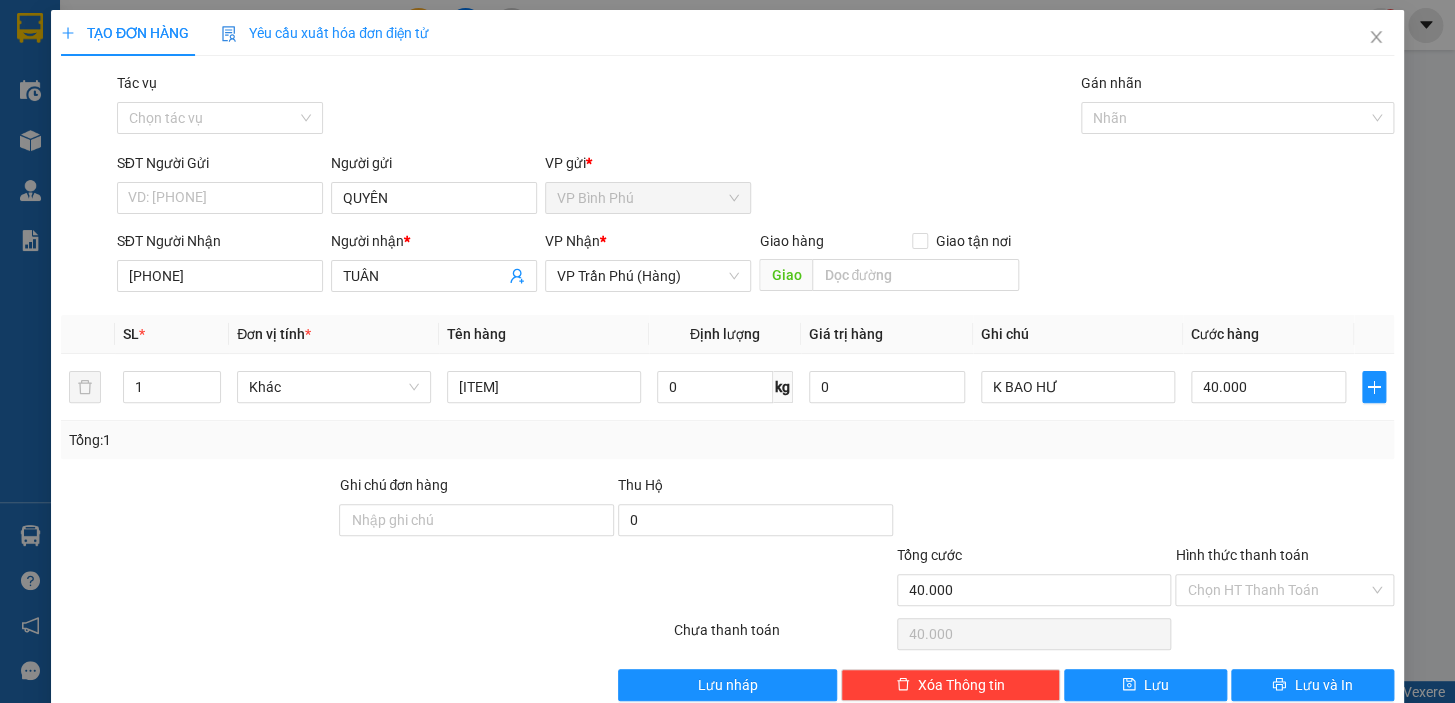 click on "SĐT Người Nhận [PHONE] Người nhận  * [NAME] VP Nhận  * VP [LOCATION] (Hàng) Giao hàng Giao tận nơi Giao" at bounding box center (755, 265) 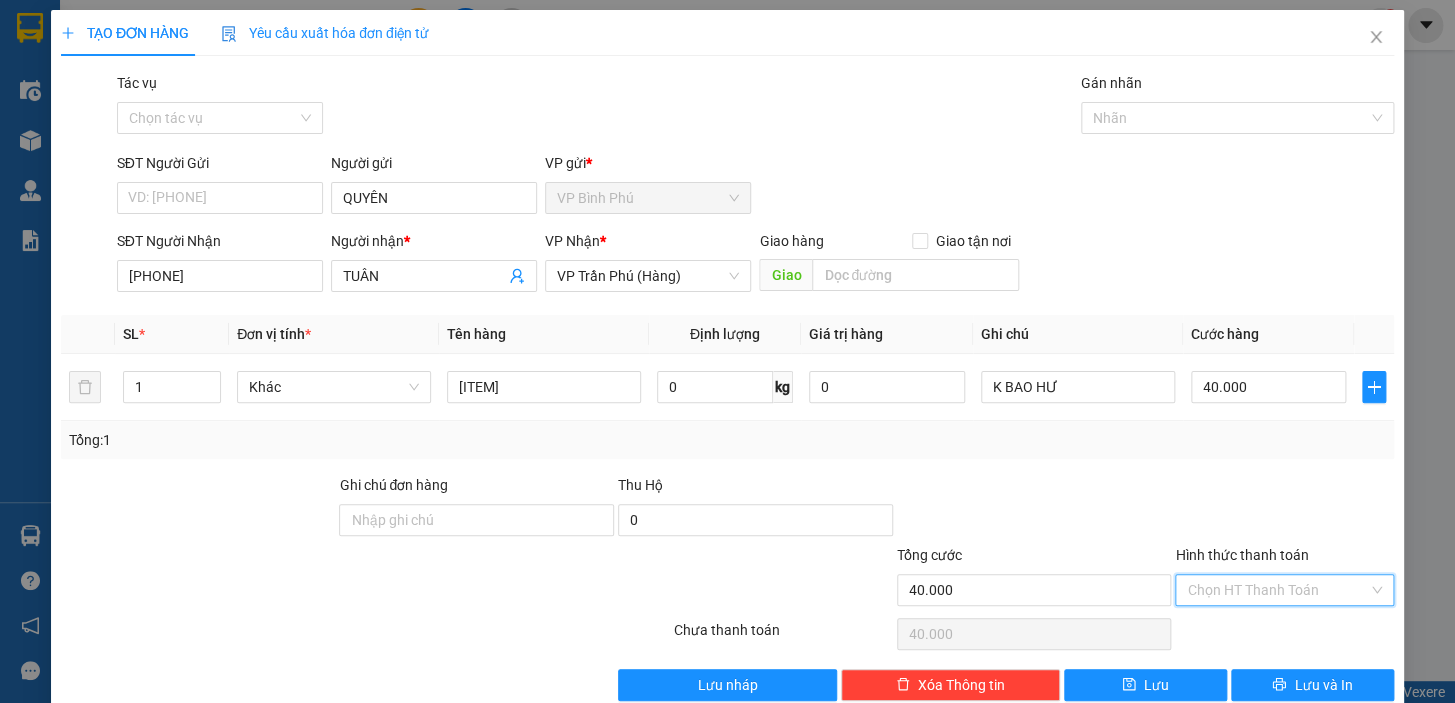 click on "Hình thức thanh toán" at bounding box center [1277, 590] 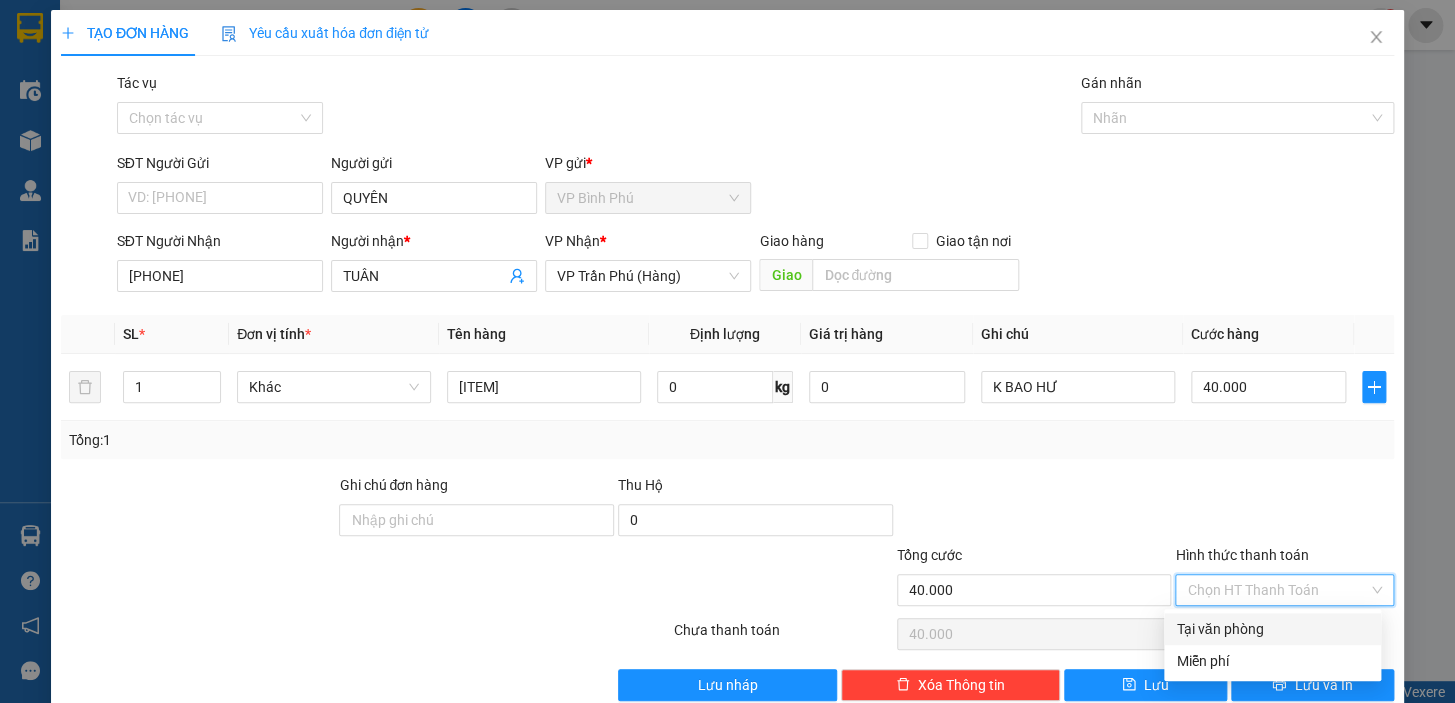click on "Tại văn phòng" at bounding box center (1272, 629) 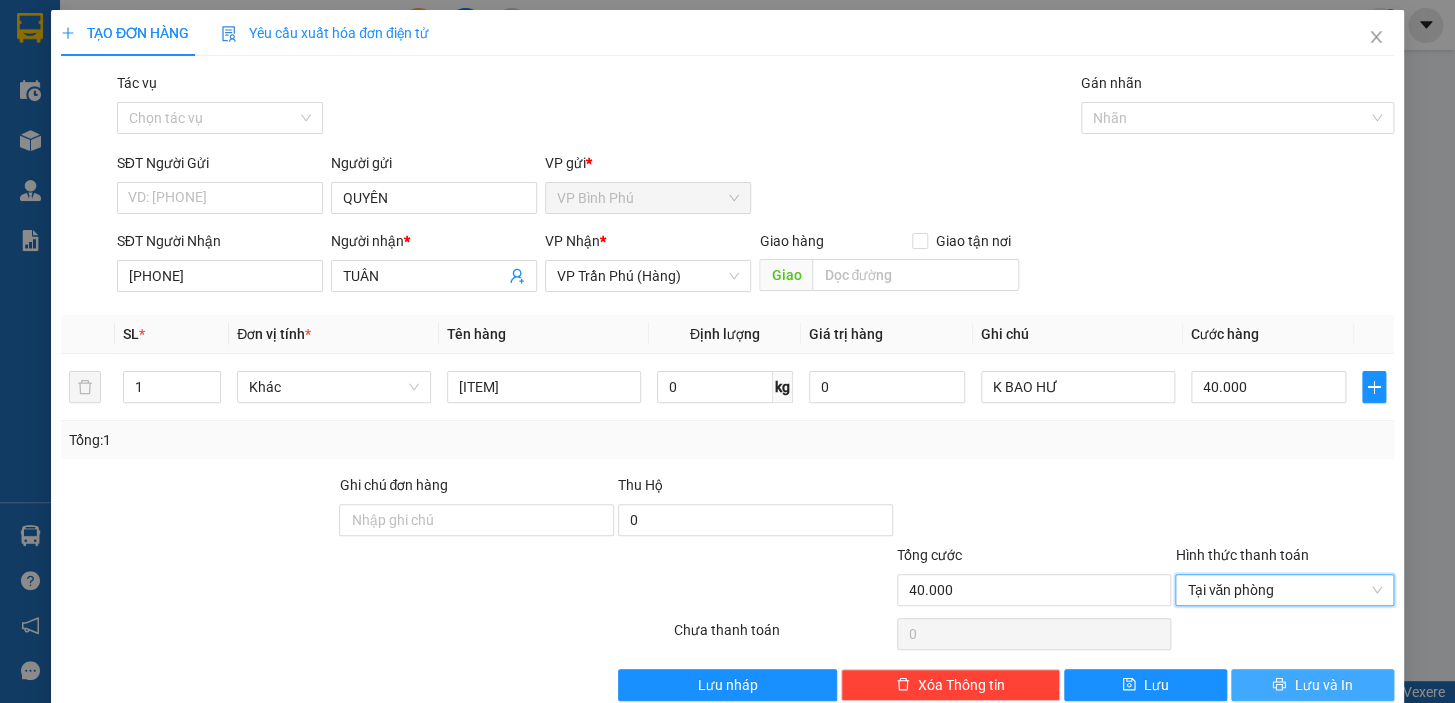 click on "Lưu và In" at bounding box center [1312, 685] 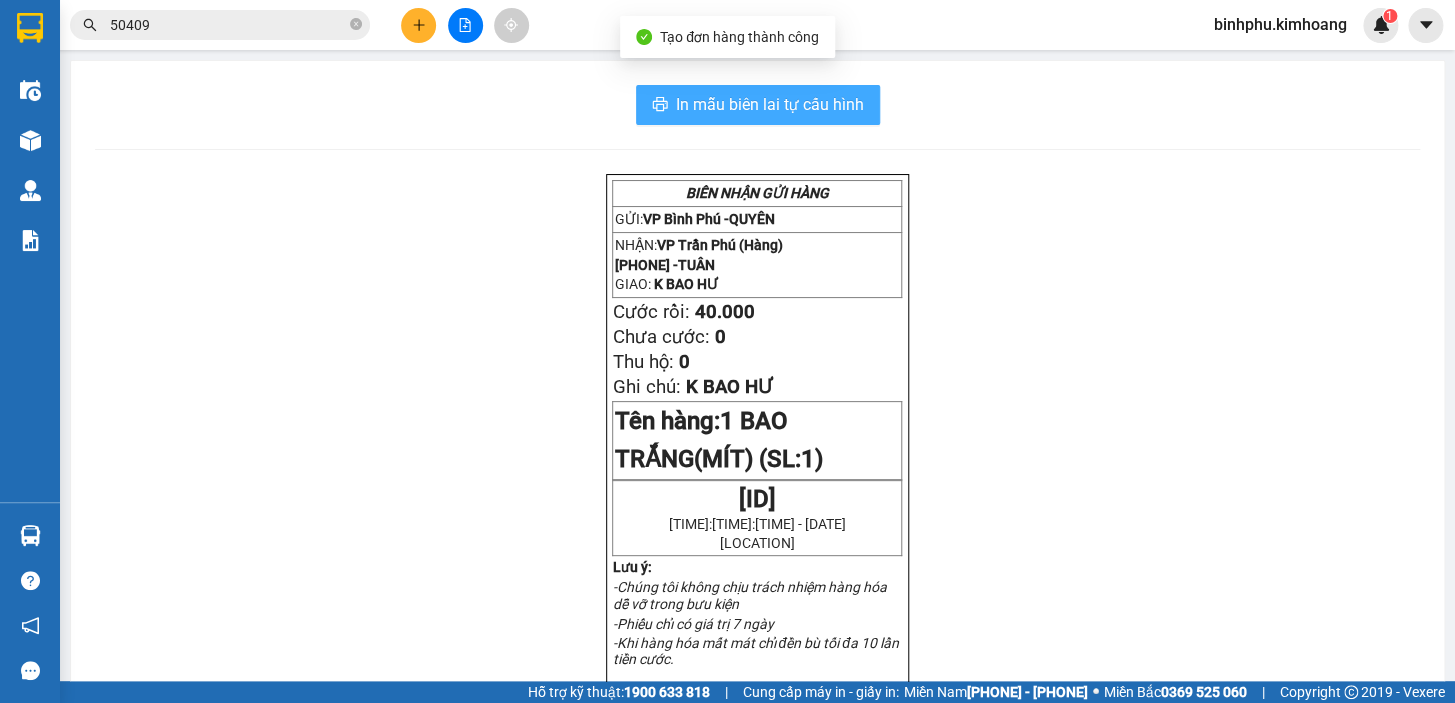 click on "In mẫu biên lai tự cấu hình" at bounding box center (770, 104) 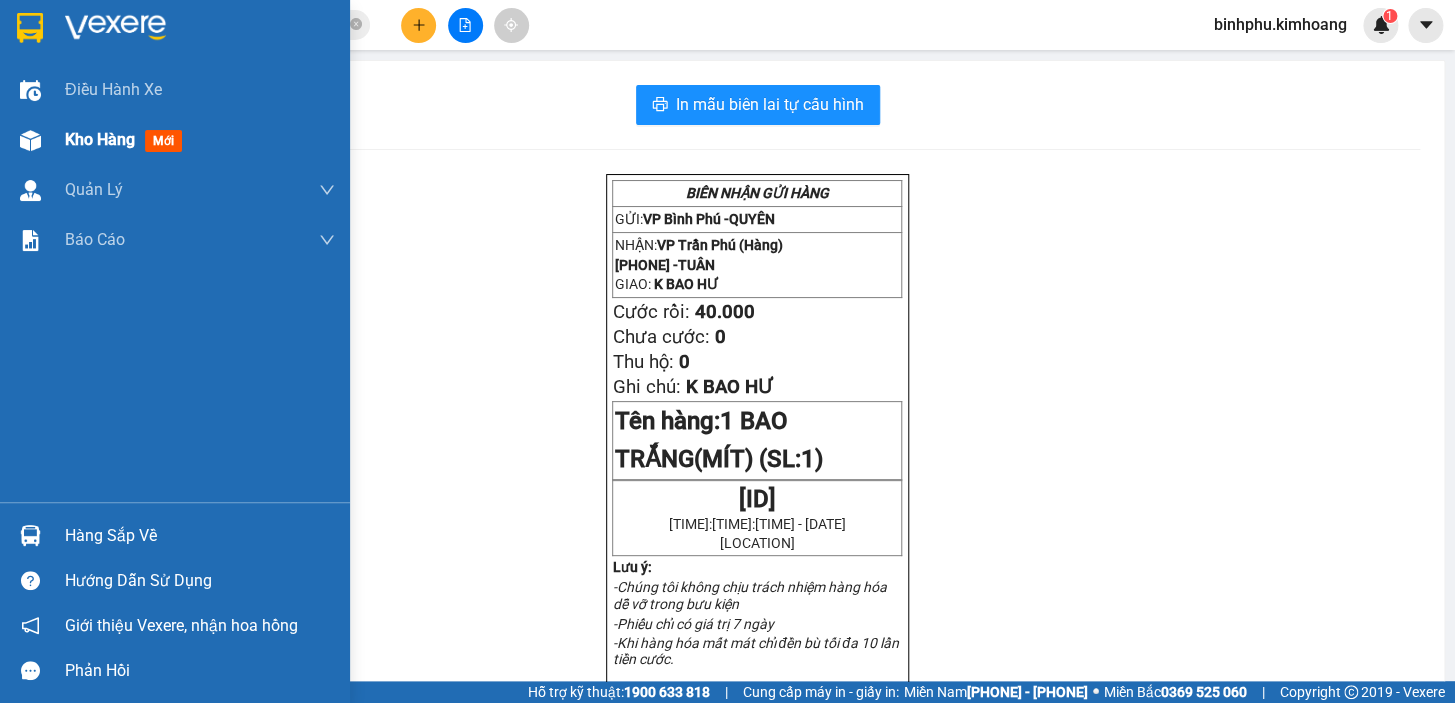 click on "Kho hàng mới" at bounding box center (175, 140) 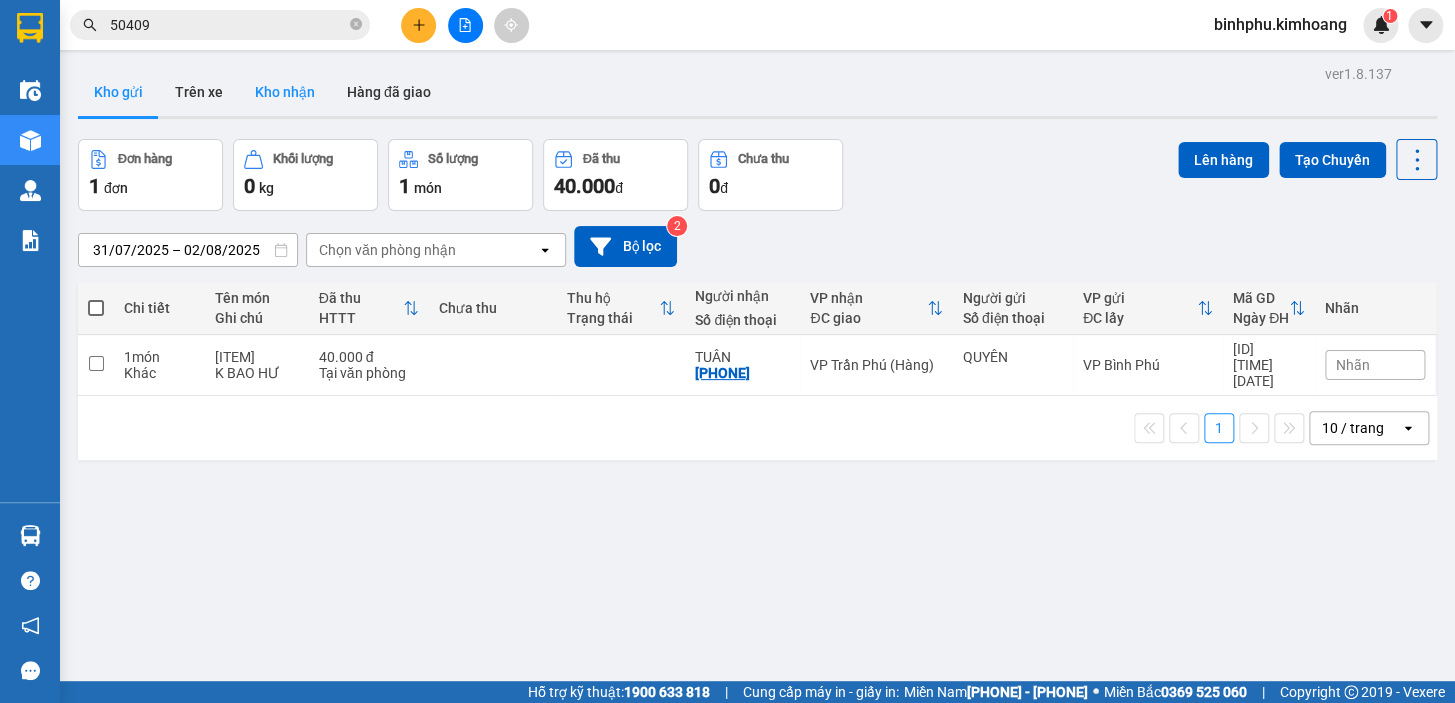 click on "Kho nhận" at bounding box center (285, 92) 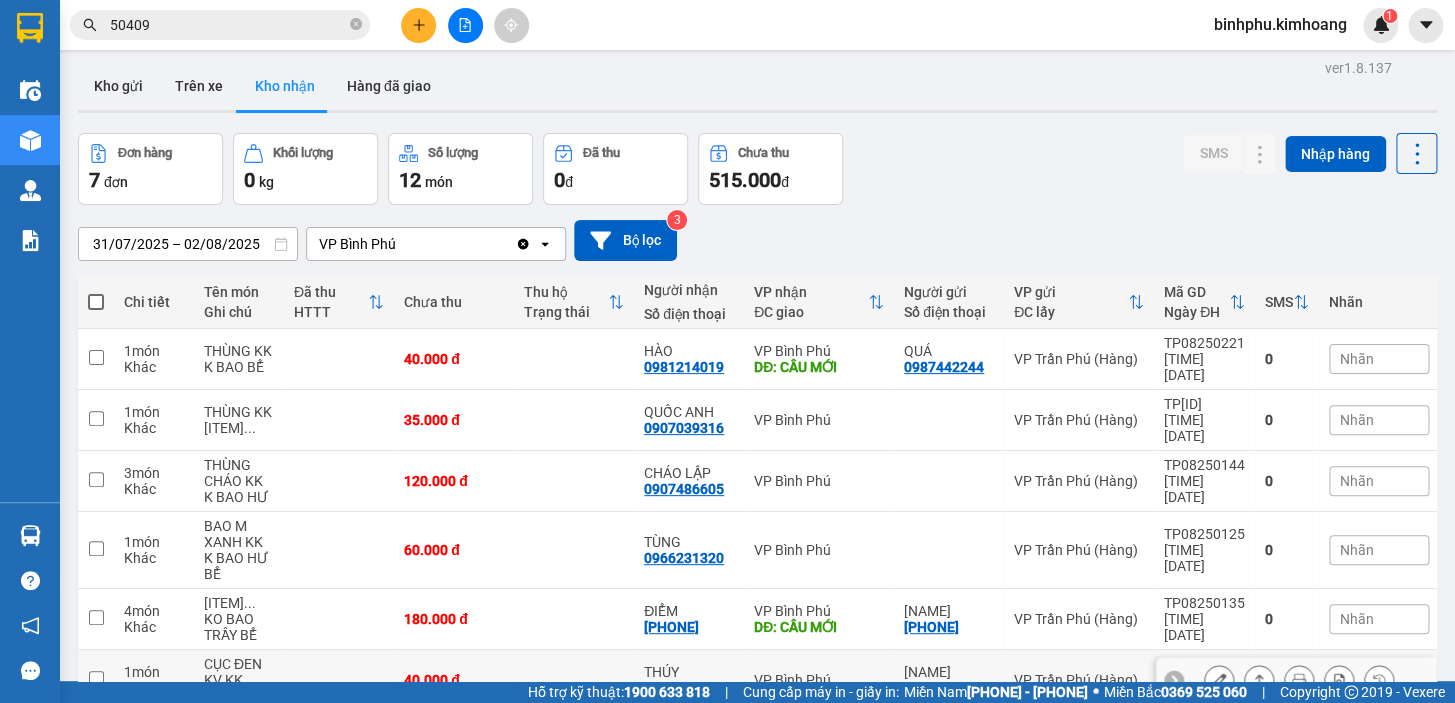 scroll, scrollTop: 0, scrollLeft: 0, axis: both 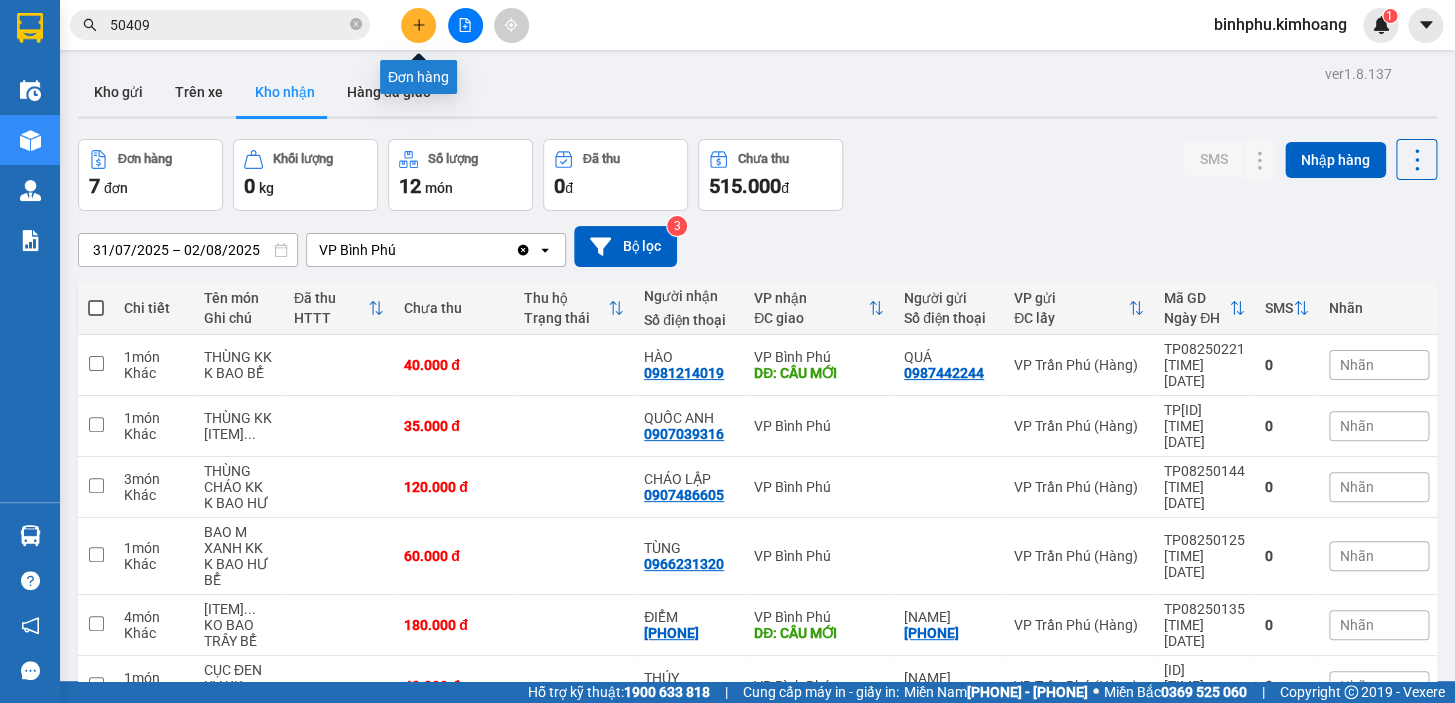 click at bounding box center [418, 25] 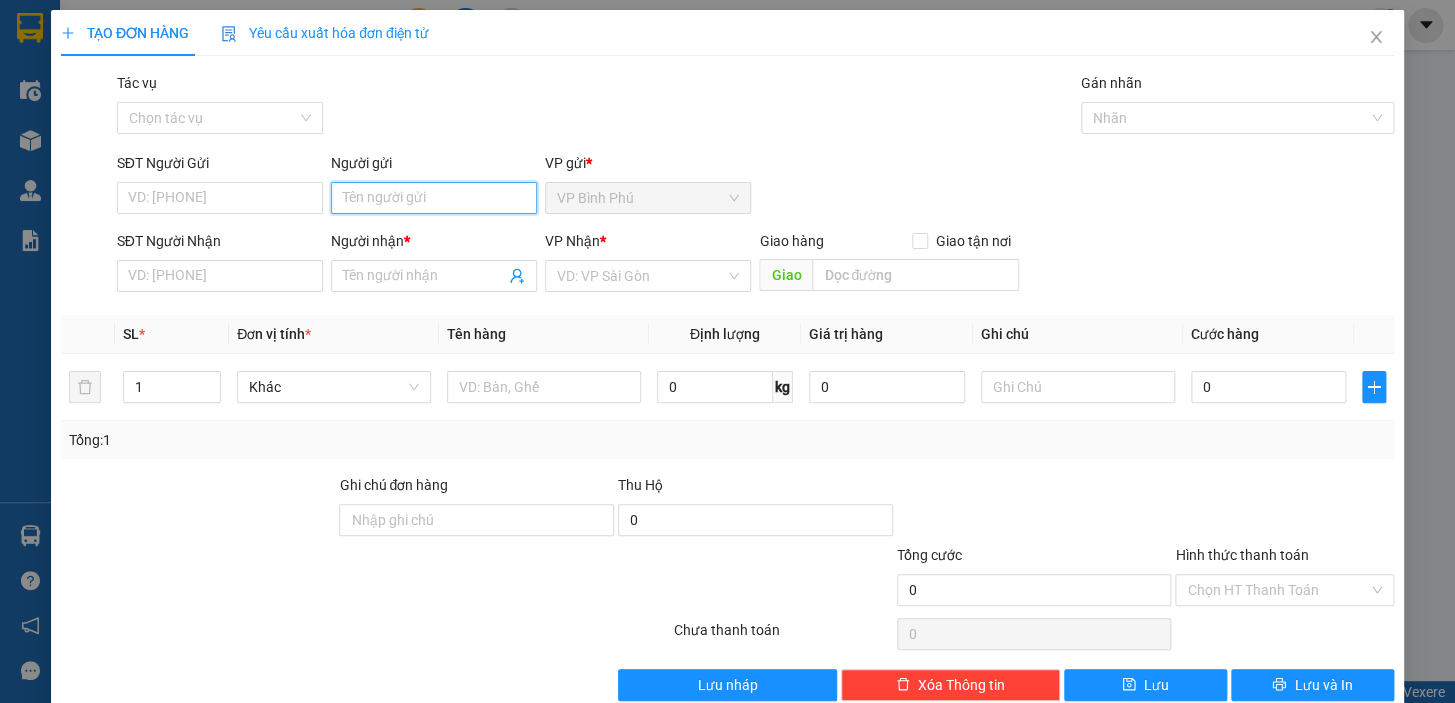 click on "Người gửi" at bounding box center [434, 198] 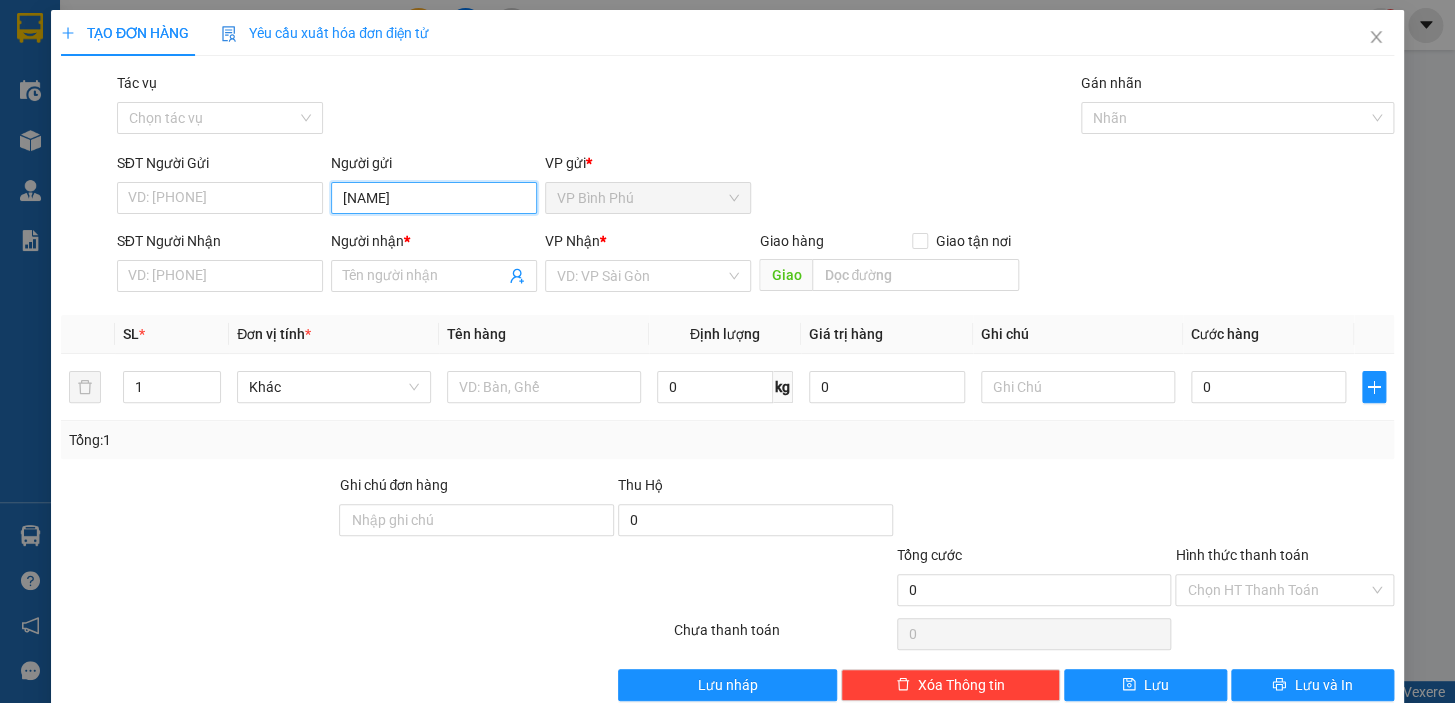 type on "[NAME]" 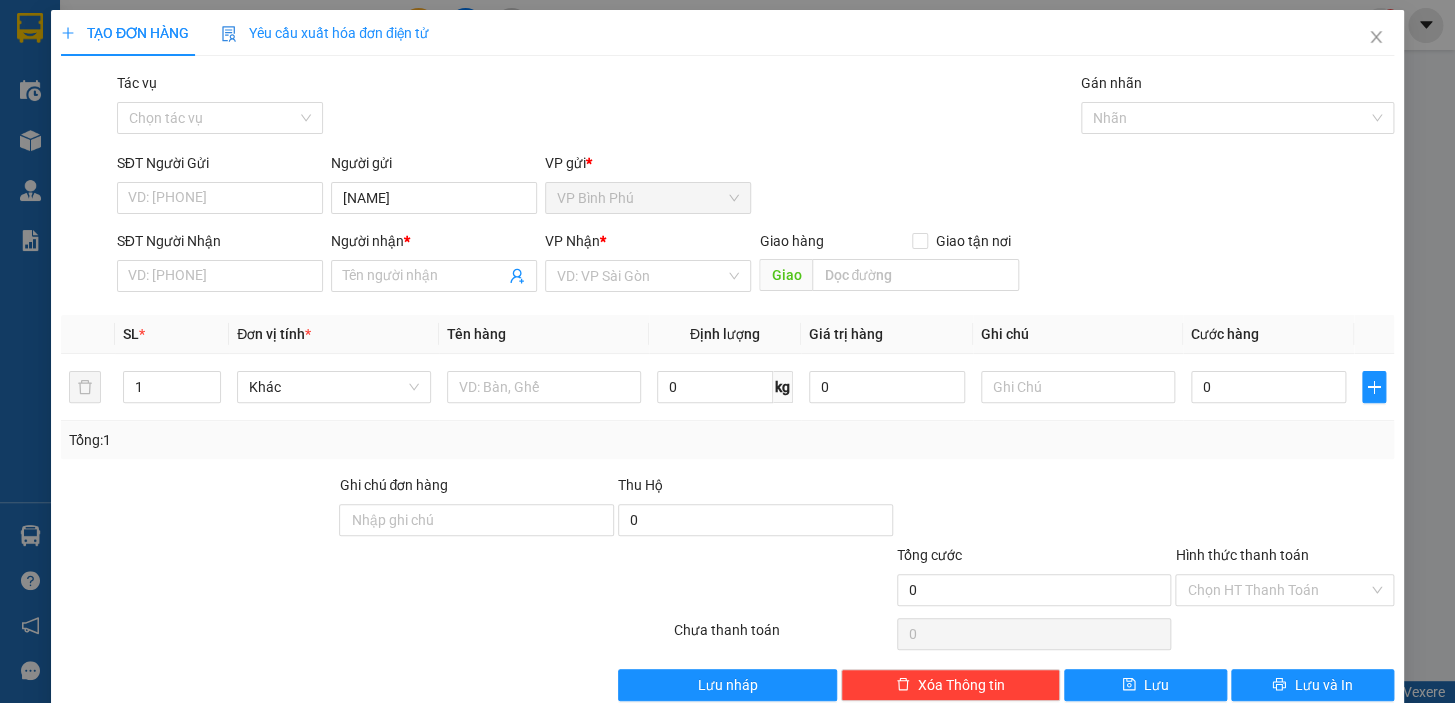 click on "SĐT Người Gửi VD: [PHONE] Người gửi [NAME] VP gửi  * VP [LOCATION] SĐT Người Nhận [PHONE] Người nhận  * Tên người nhận VP Nhận  * VD: VP [LOCATION] Giao hàng Giao tận nơi Giao SL  * Đơn vị tính  * Tên hàng  Định lượng Giá trị hàng Ghi chú Cước hàng                   1 Khác 0 kg 0 0 Tổng:  1 Ghi chú đơn hàng Thu Hộ 0 Tổng cước 0 Hình thức thanh toán Chọn HT Thanh Toán Số tiền thu trước 0 Chưa thanh toán 0 Chọn HT Thanh Toán Lưu nháp Xóa Thông tin Lưu Lưu và In" at bounding box center [727, 386] 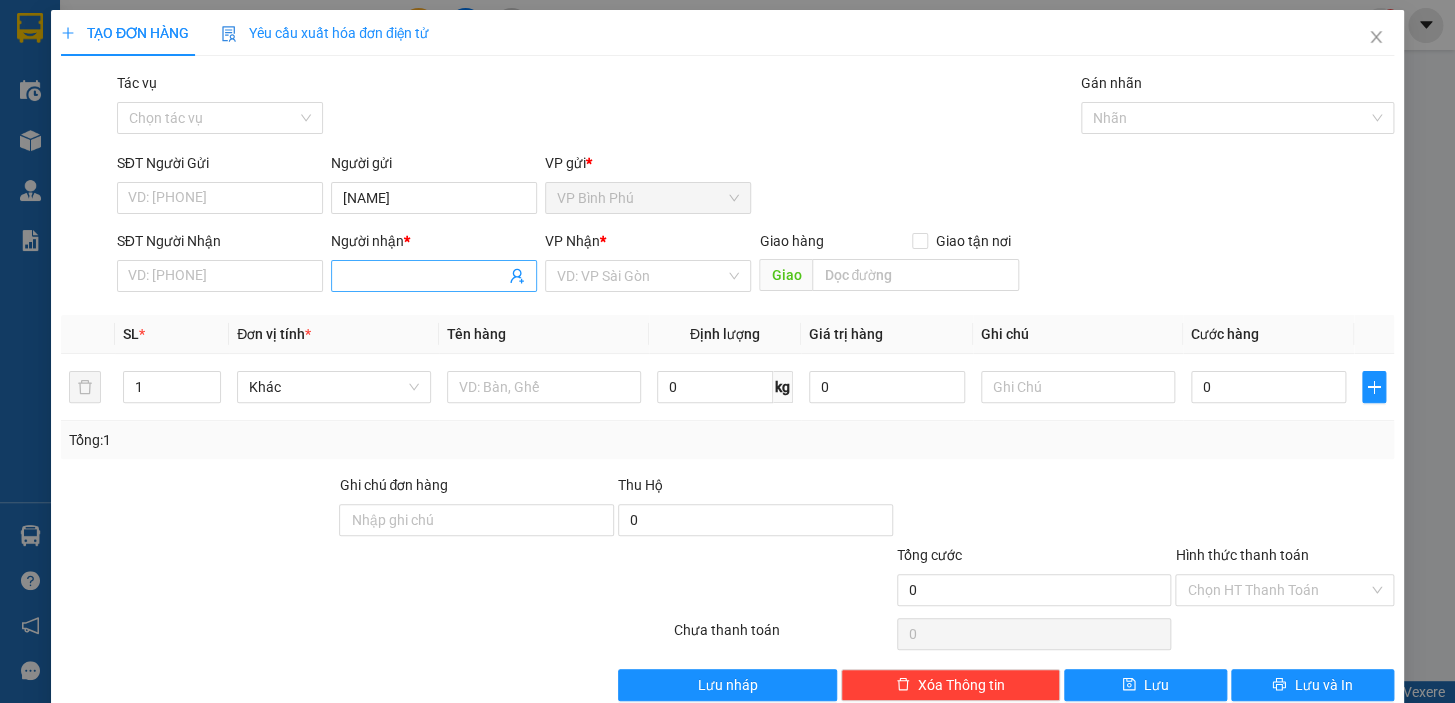 click on "Người nhận  *" at bounding box center (424, 276) 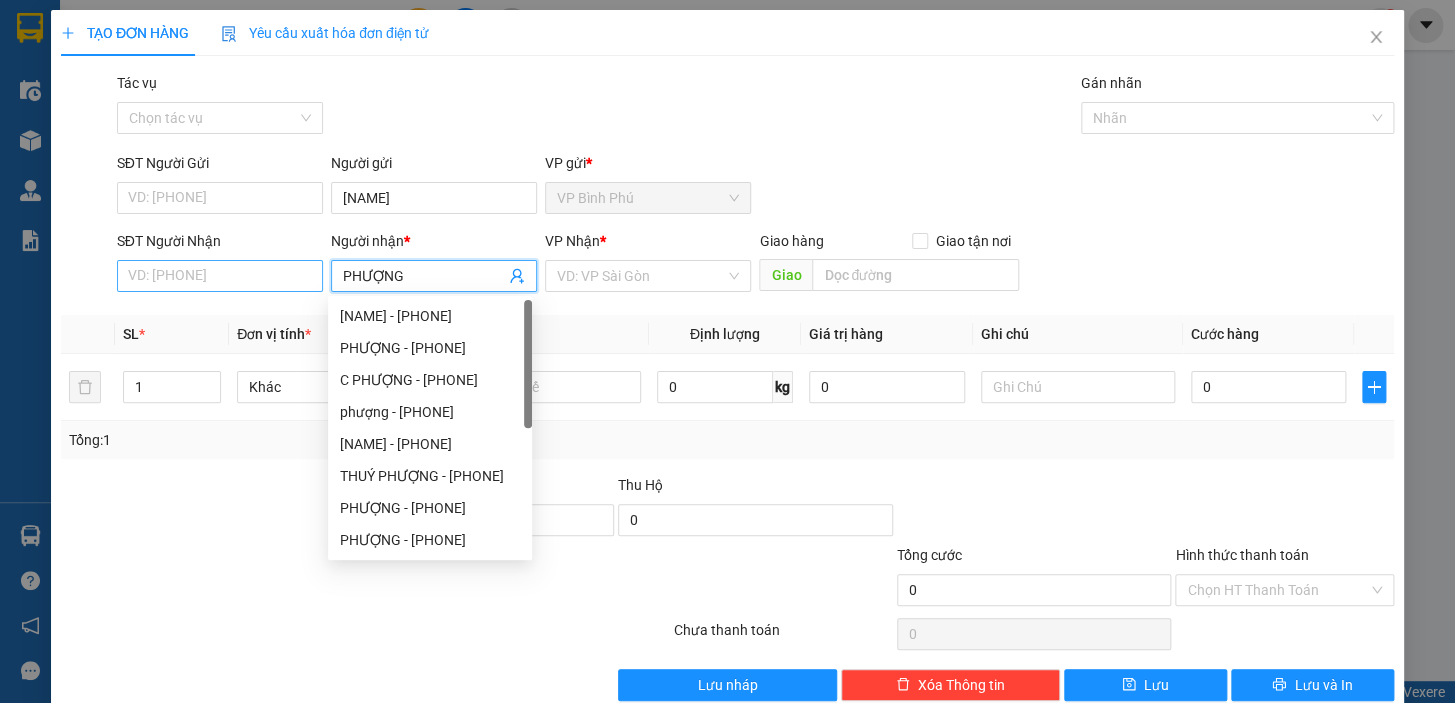 type on "PHƯỢNG" 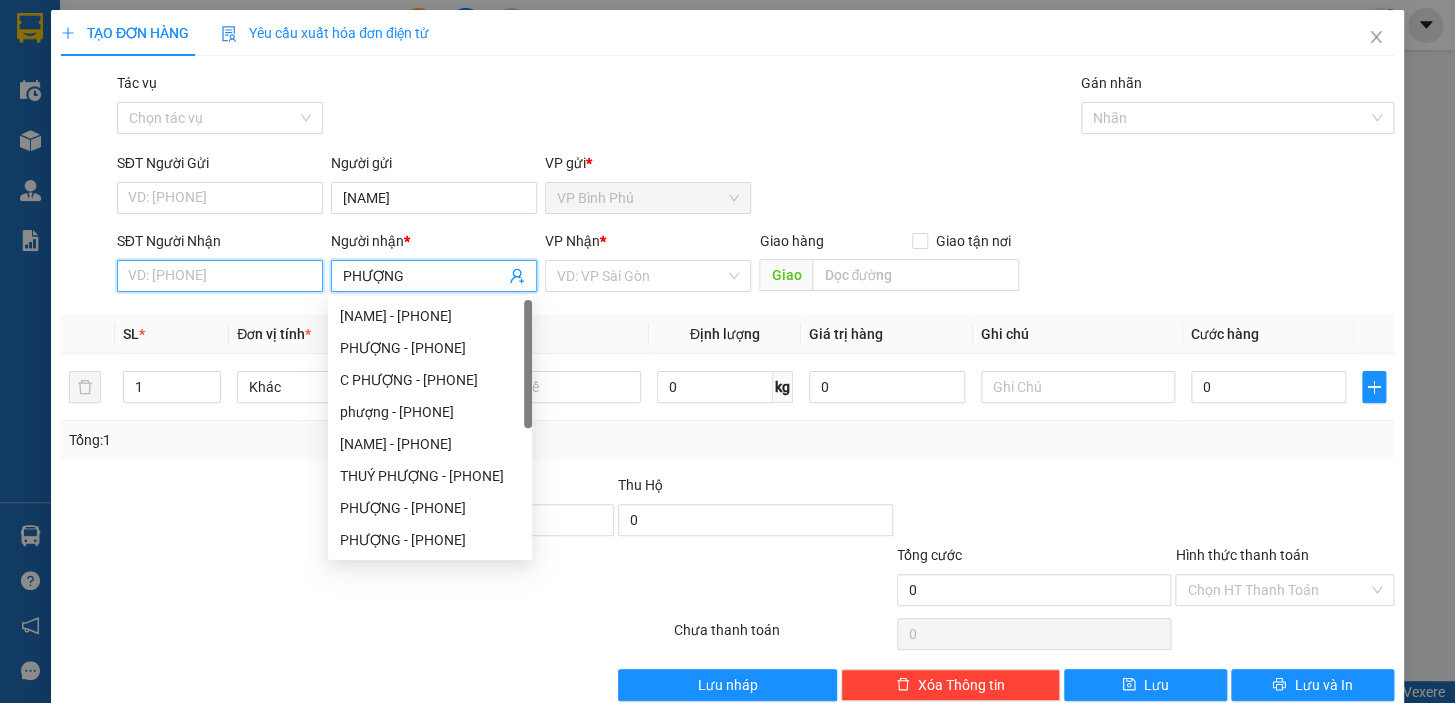 click on "SĐT Người Nhận" at bounding box center (220, 276) 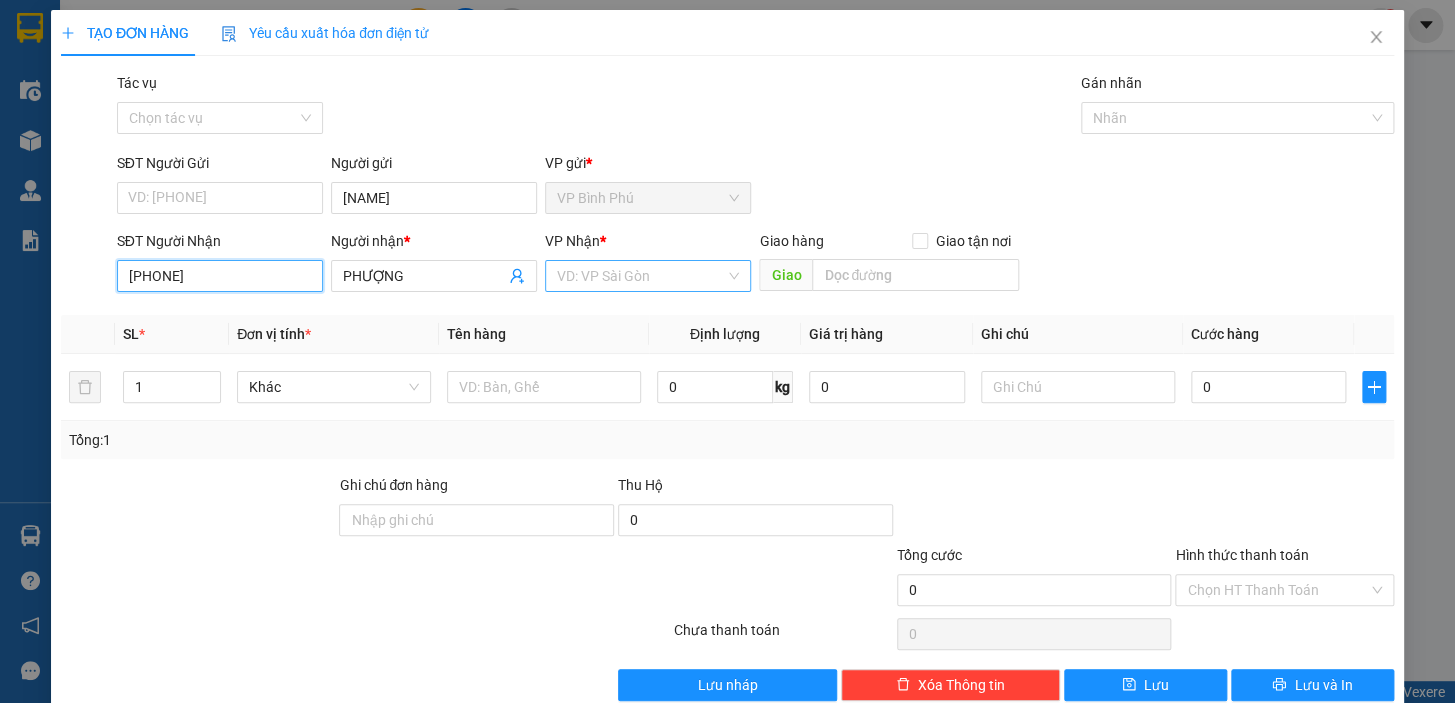 type on "[PHONE]" 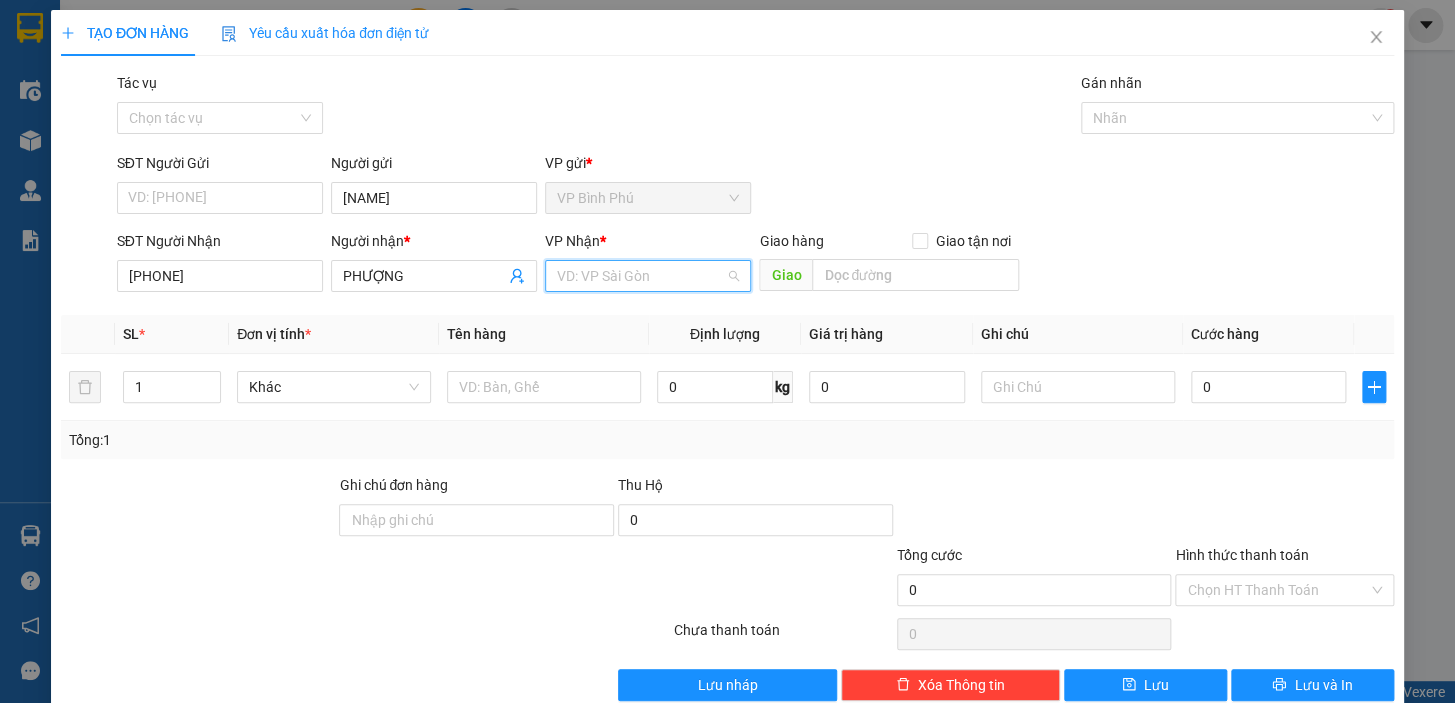 click at bounding box center [641, 276] 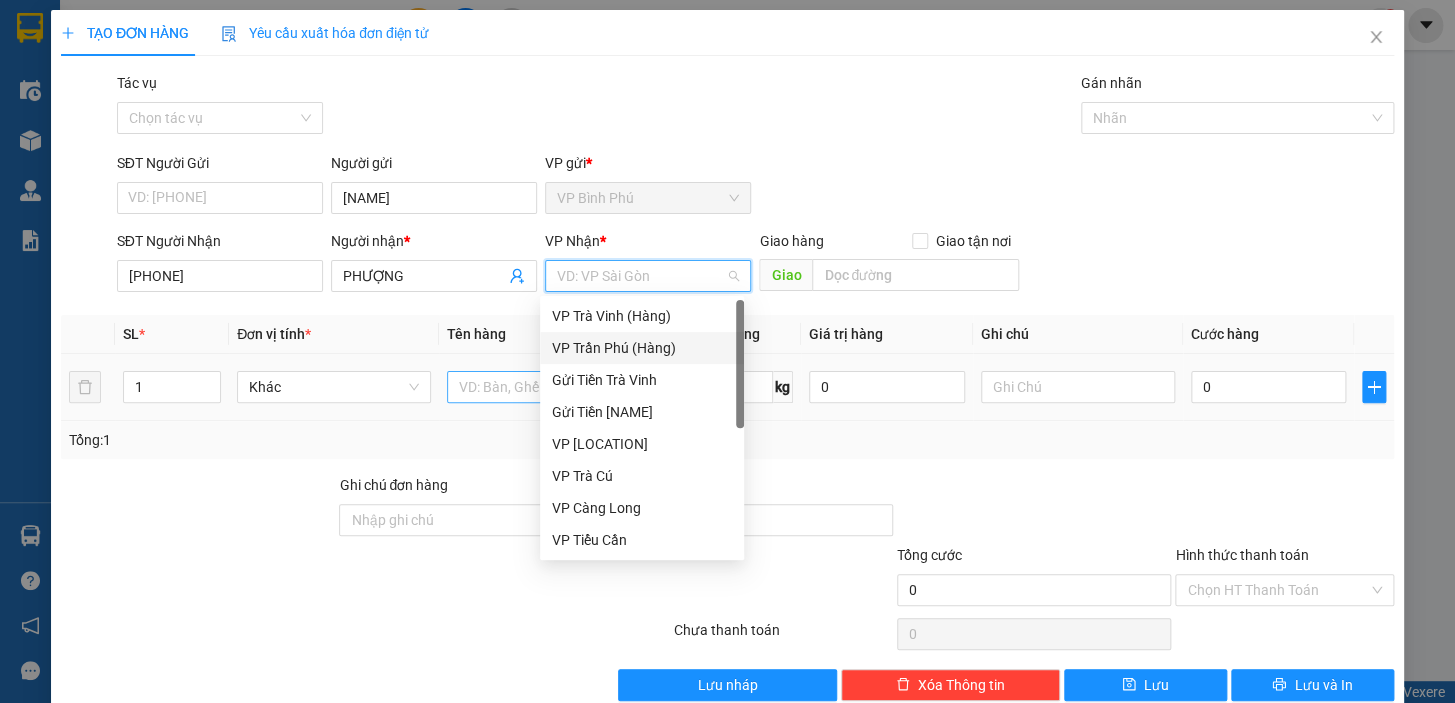 drag, startPoint x: 640, startPoint y: 350, endPoint x: 563, endPoint y: 381, distance: 83.00603 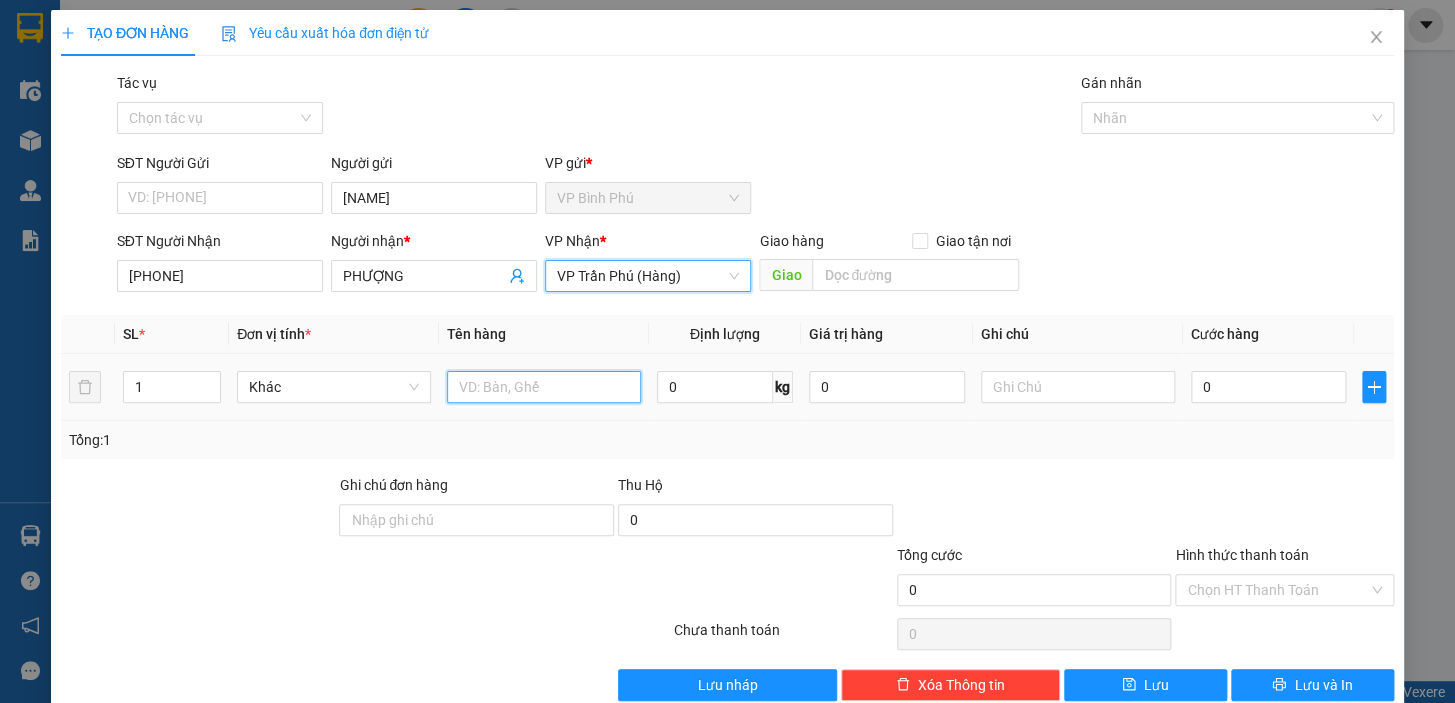 click at bounding box center (544, 387) 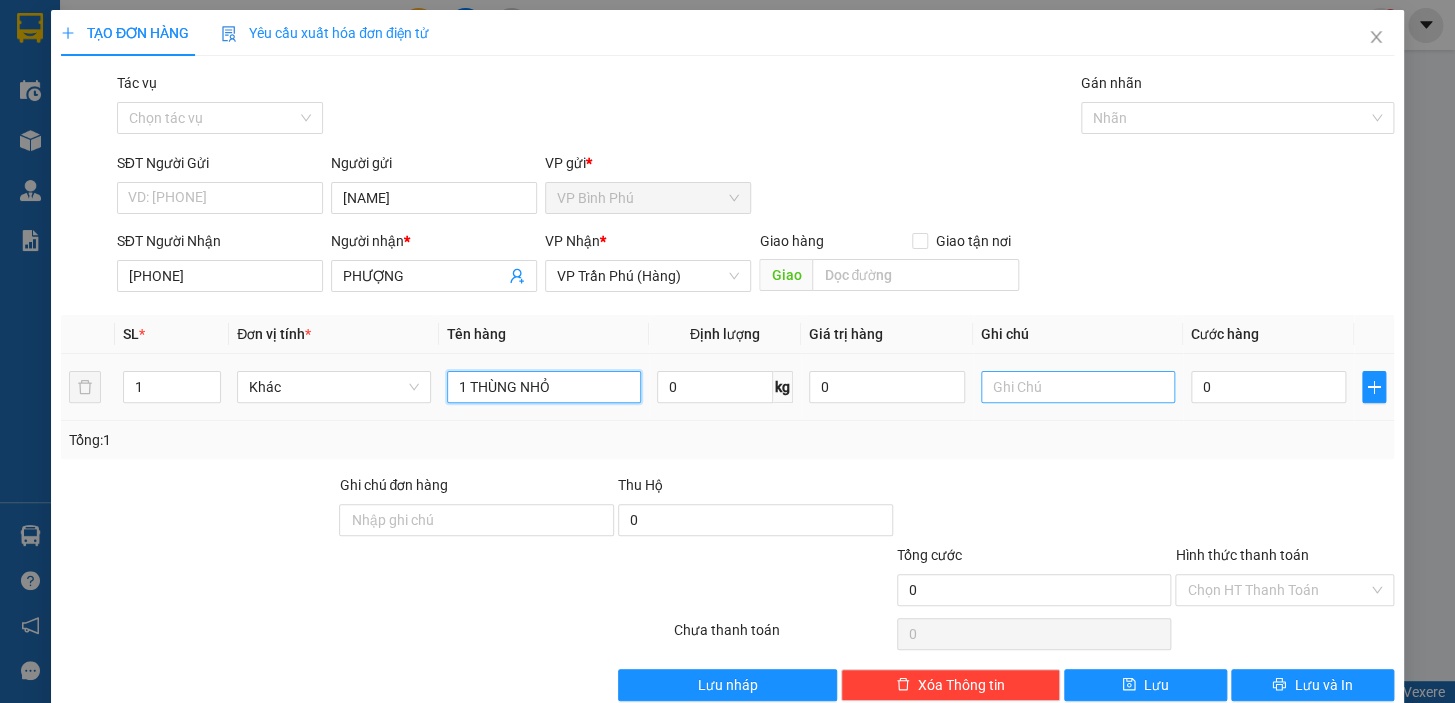 type on "1 THÙNG NHỎ" 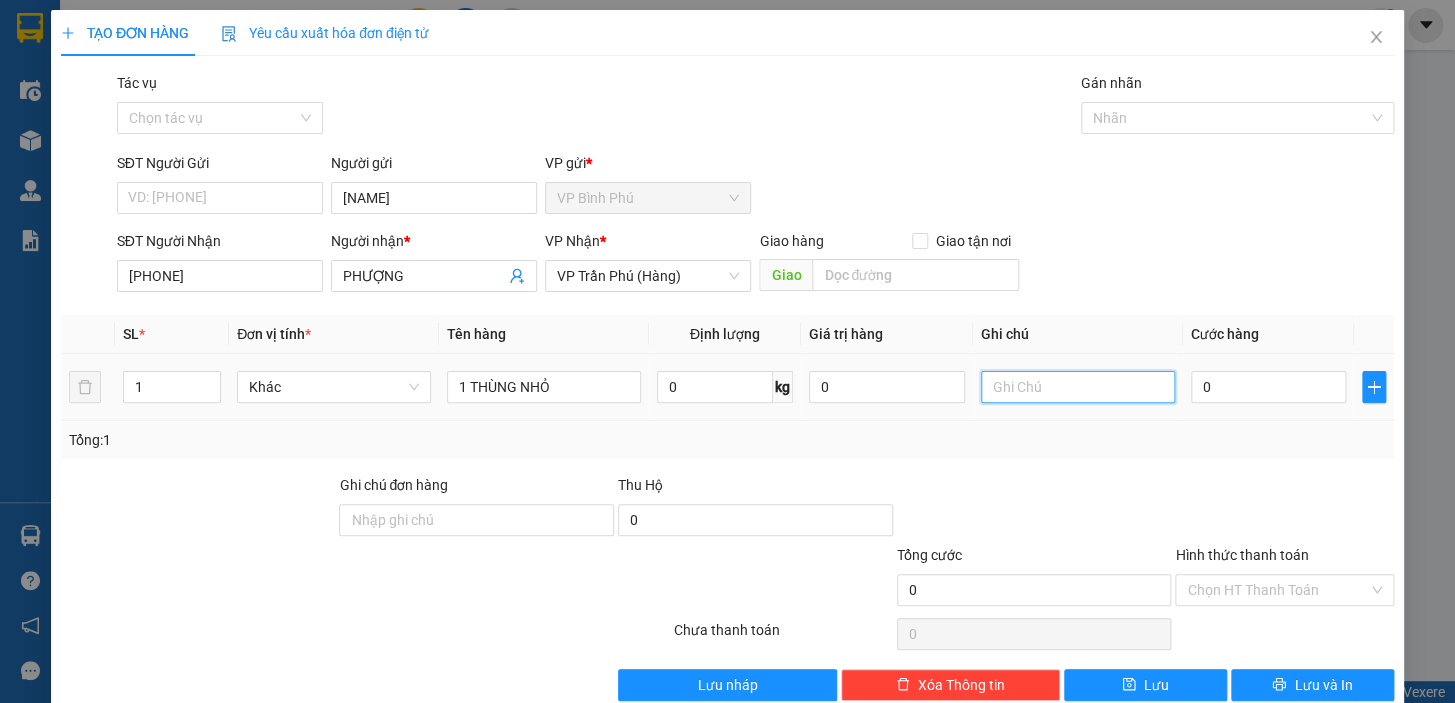 click at bounding box center (1078, 387) 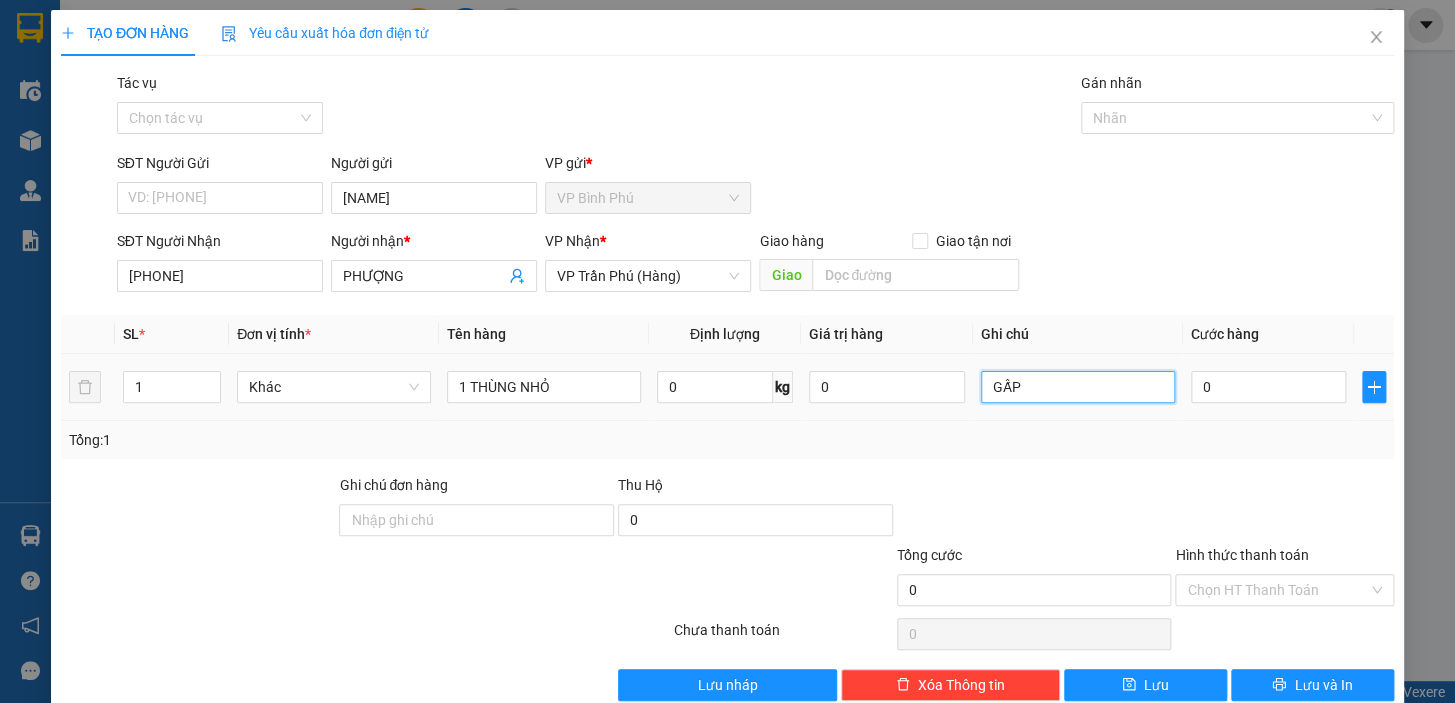 type on "GẤP" 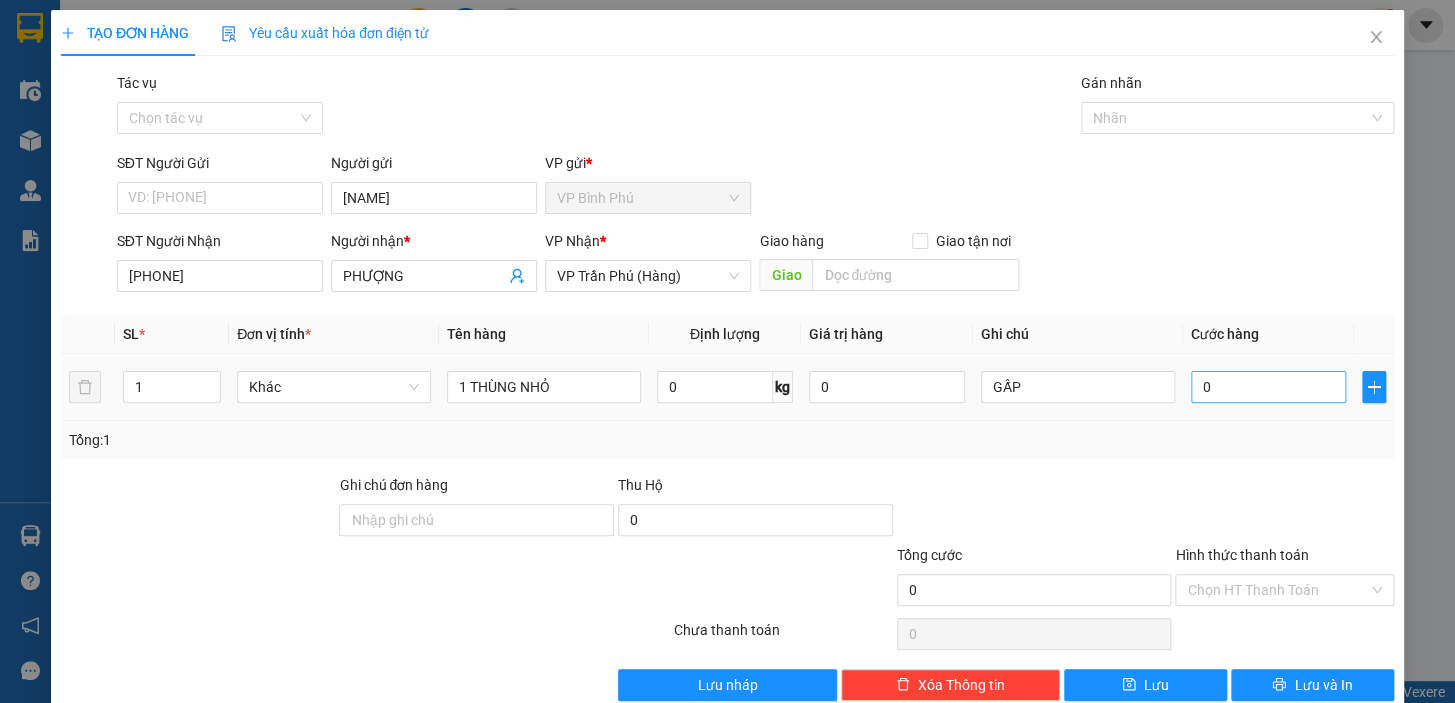 drag, startPoint x: 1175, startPoint y: 396, endPoint x: 1194, endPoint y: 386, distance: 21.470911 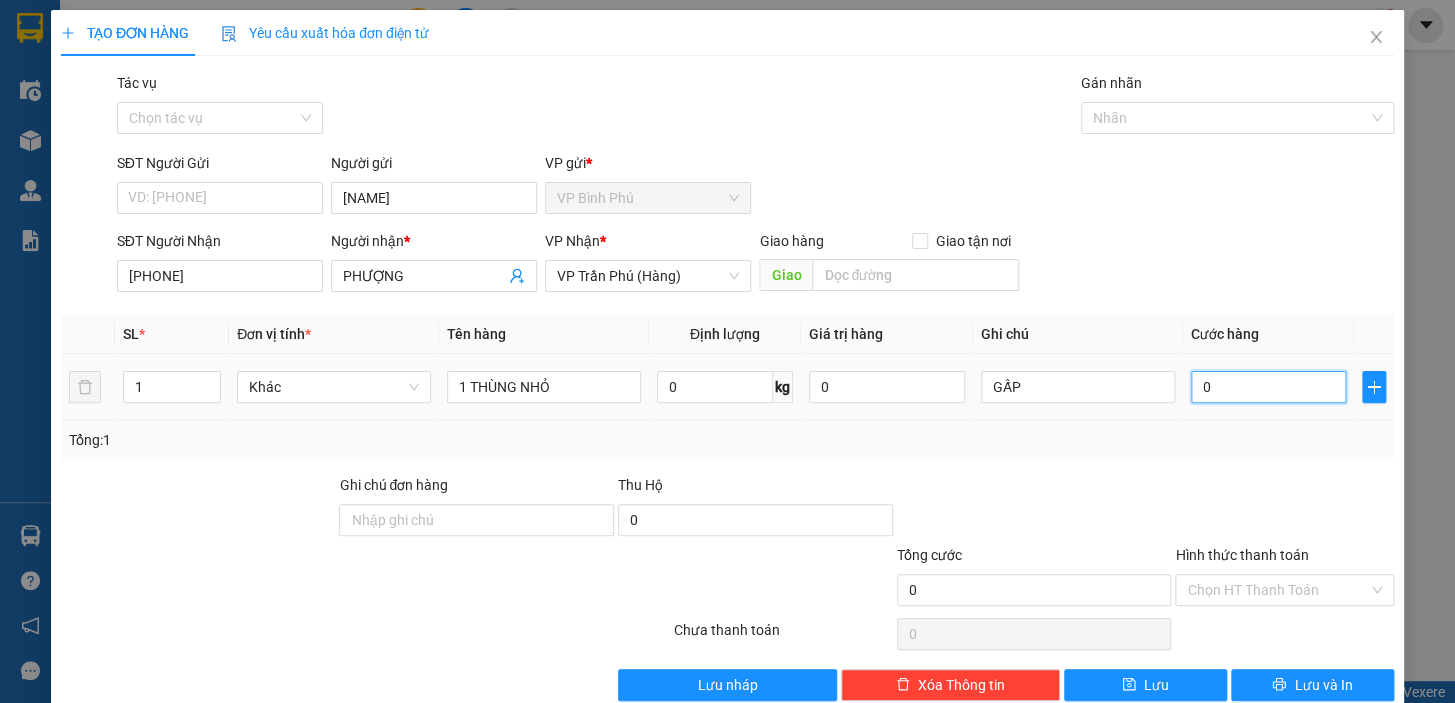 click on "0" at bounding box center (1269, 387) 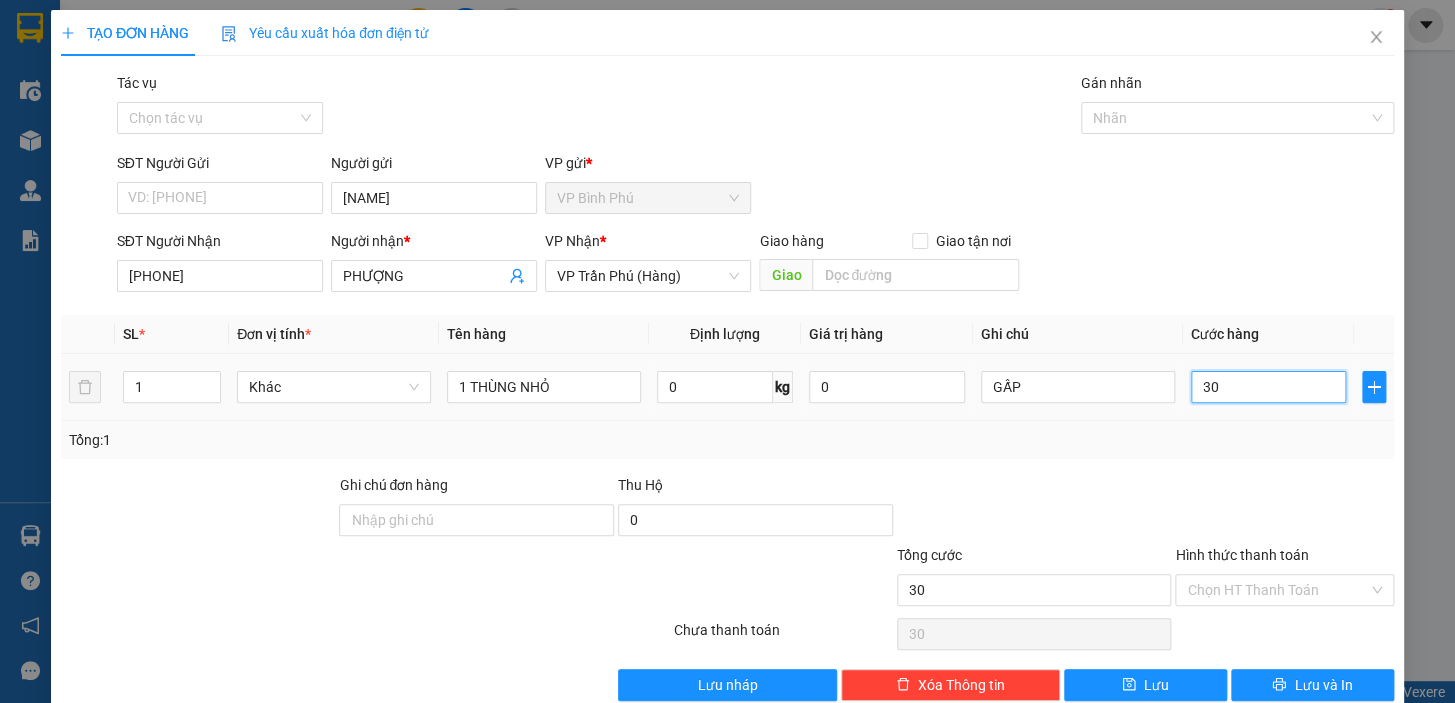 type on "350" 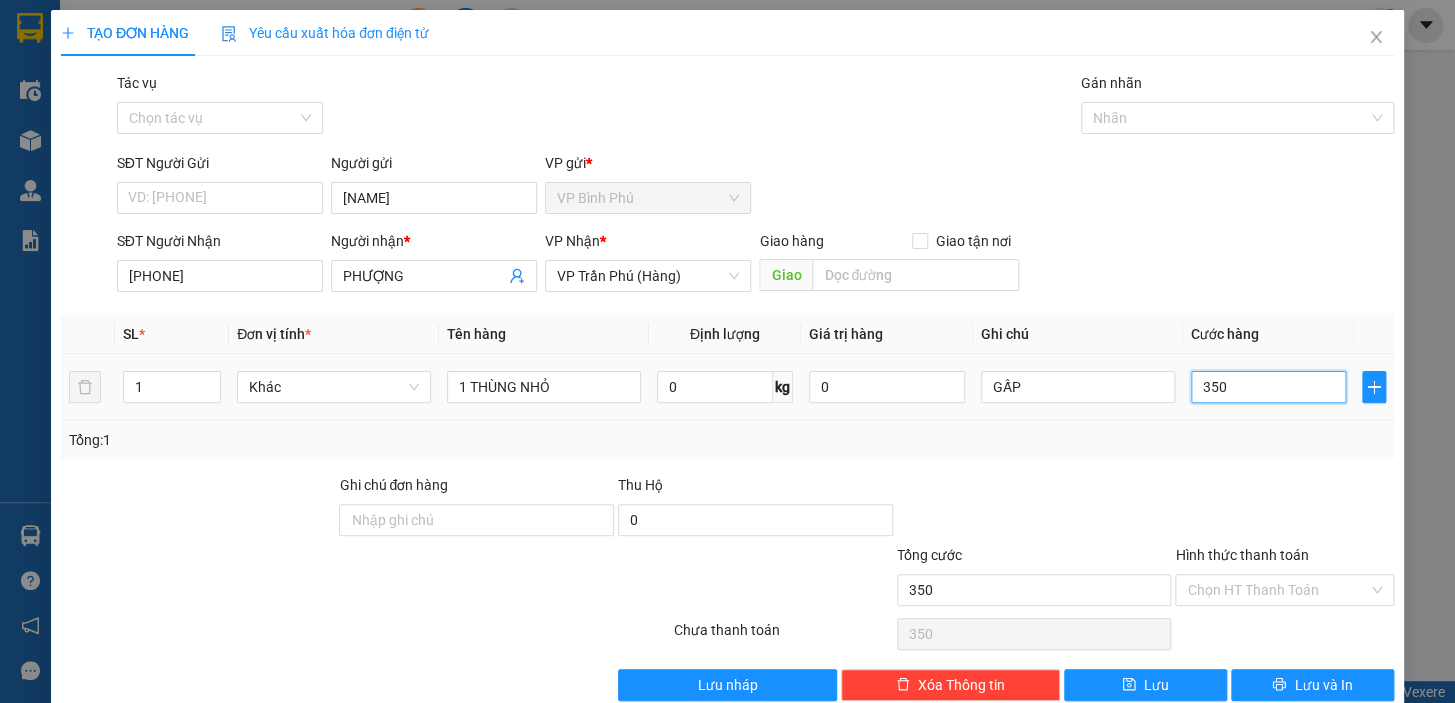 type on "350" 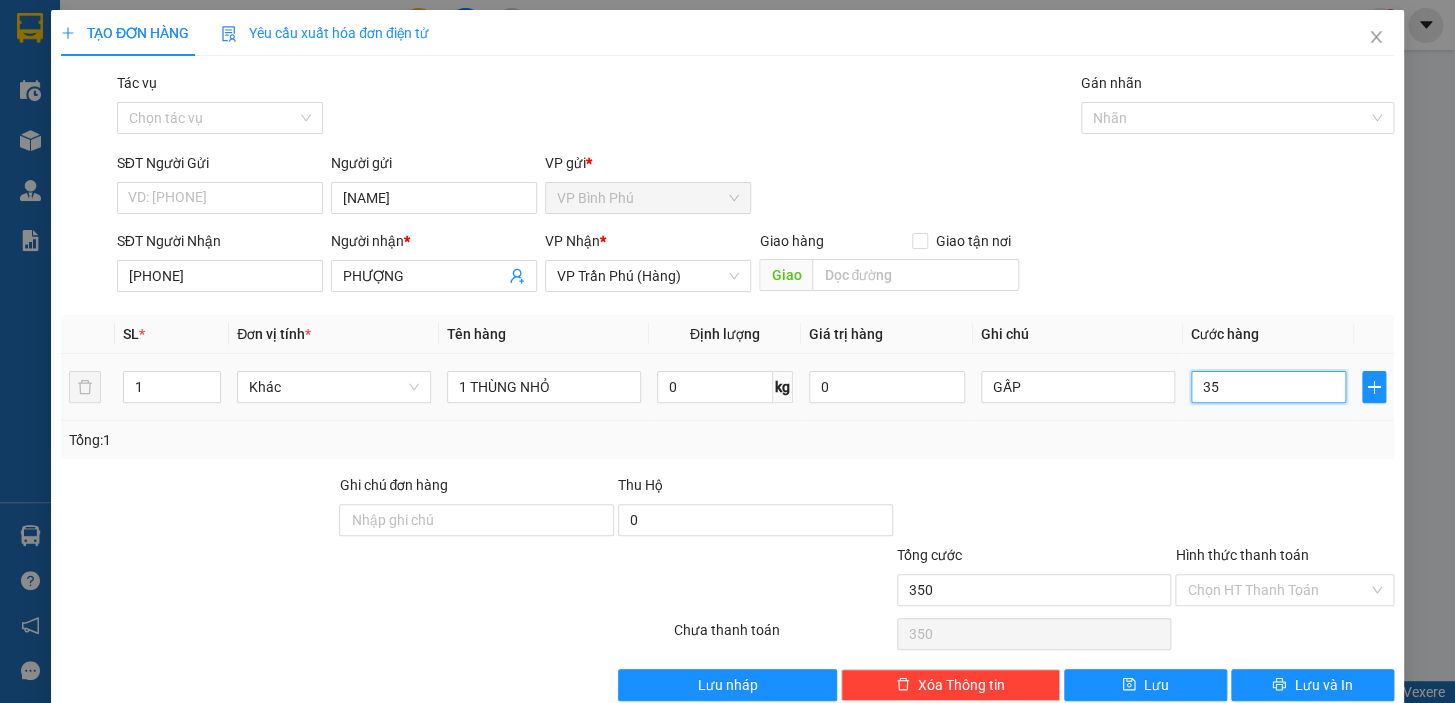 type on "35" 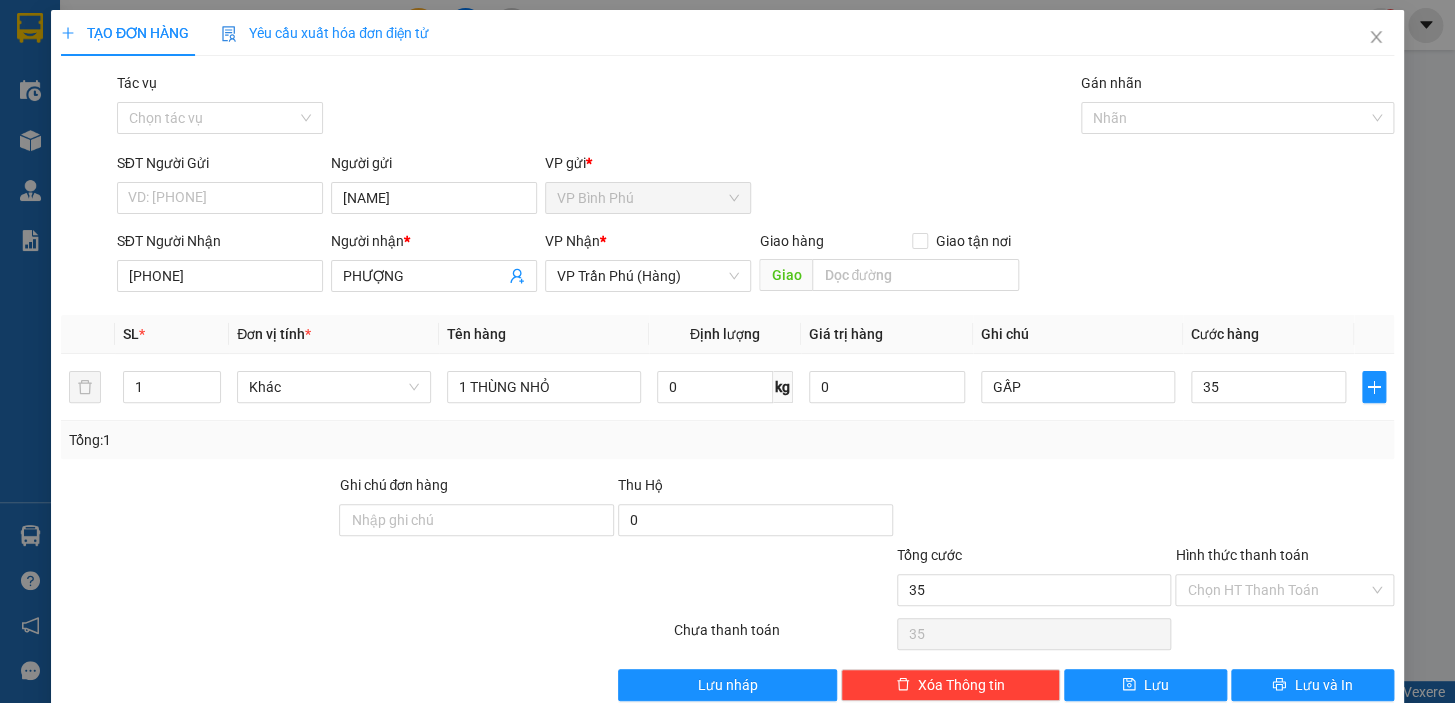 type on "35.000" 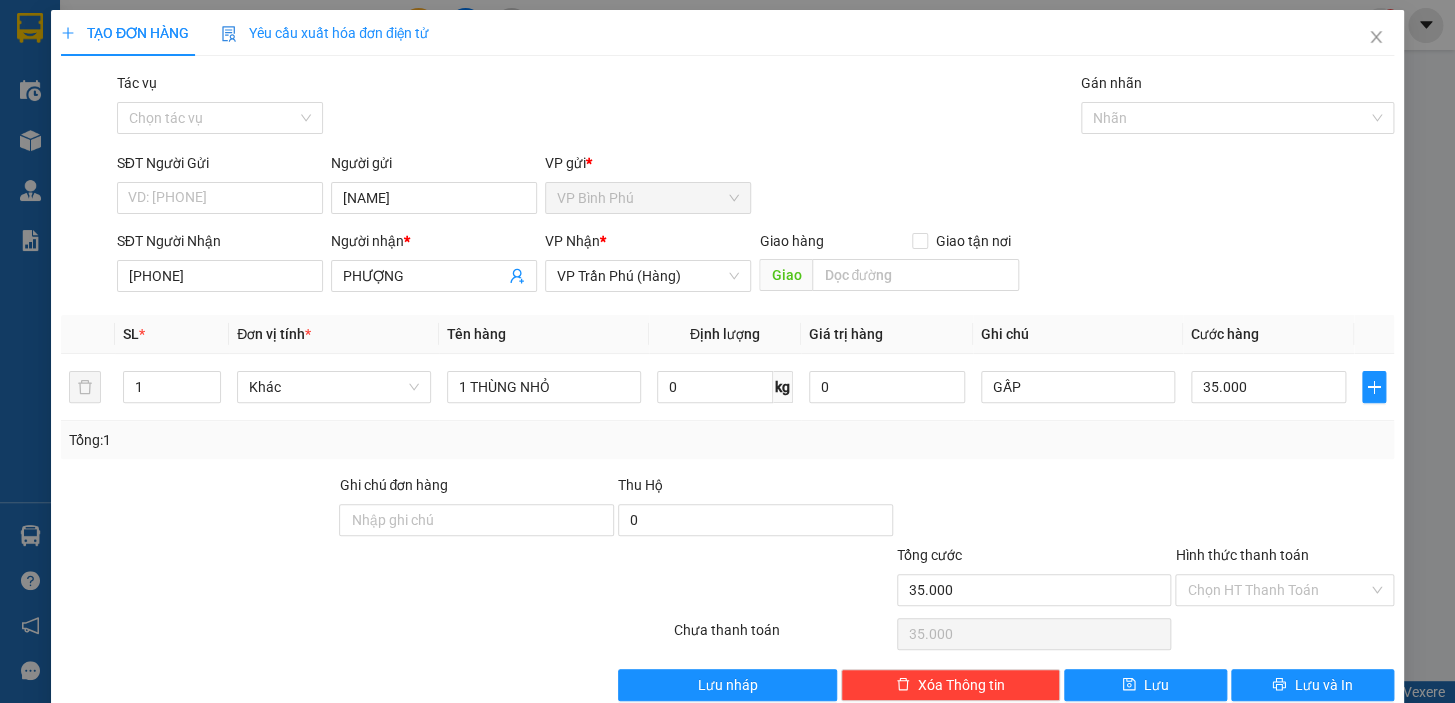 click on "SĐT Người Nhận [PHONE] Người nhận  * [NAME] VP Nhận  * VP [LOCATION] (Hàng) Giao hàng Giao tận nơi Giao" at bounding box center [755, 265] 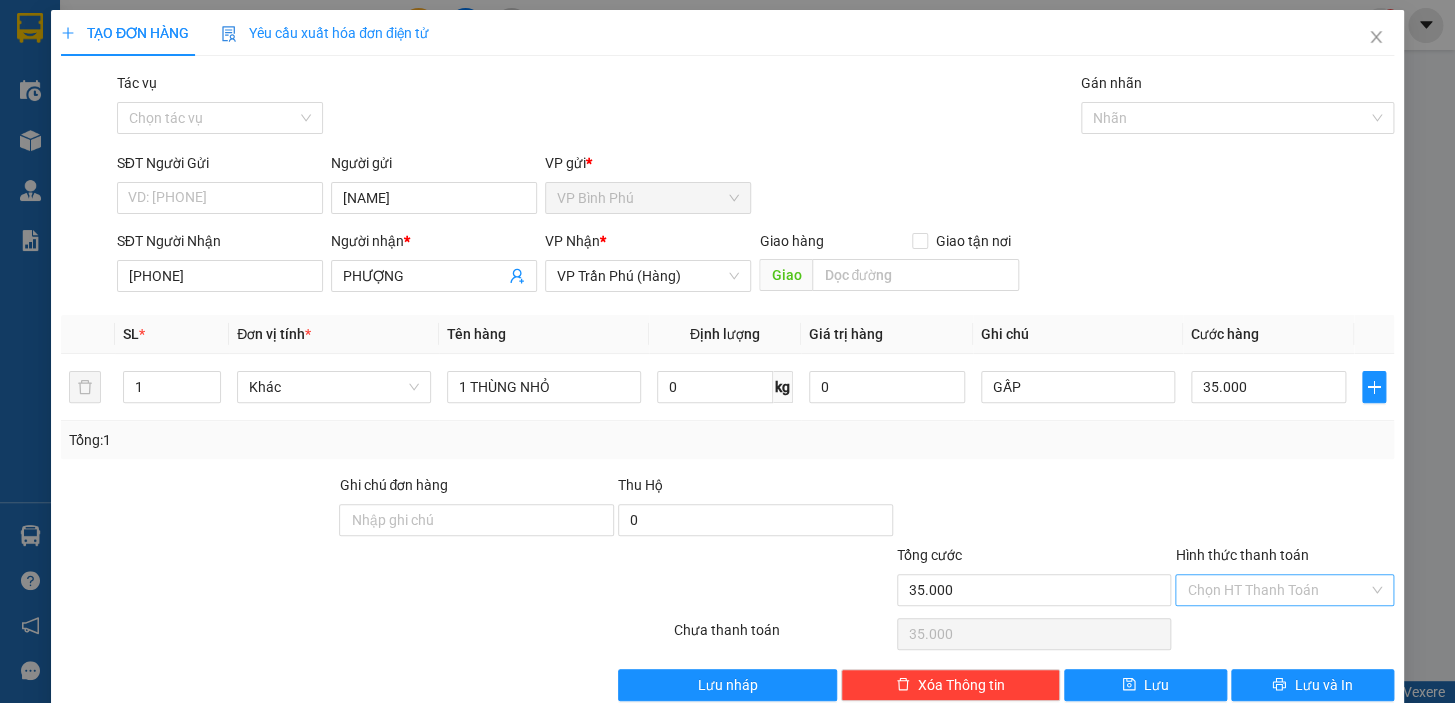 click on "Hình thức thanh toán" at bounding box center [1277, 590] 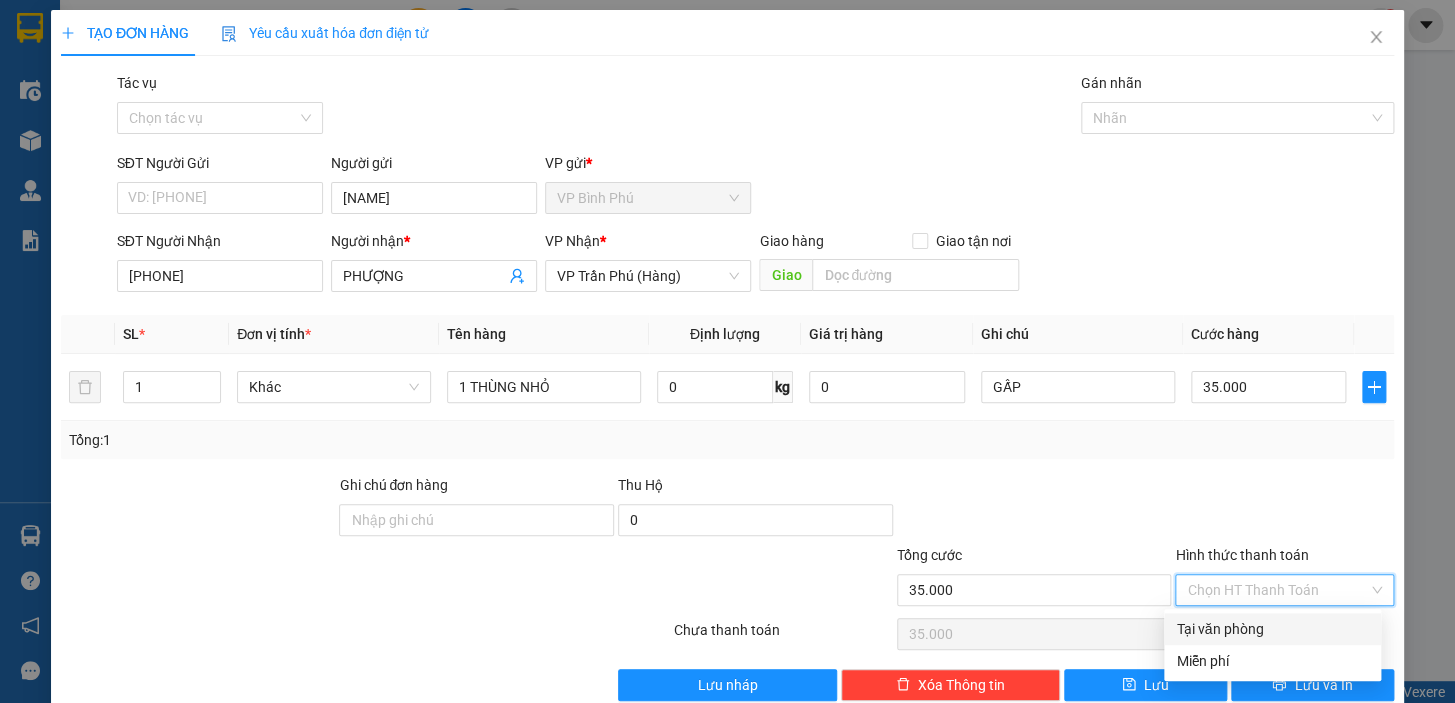 click on "Tại văn phòng" at bounding box center (1272, 629) 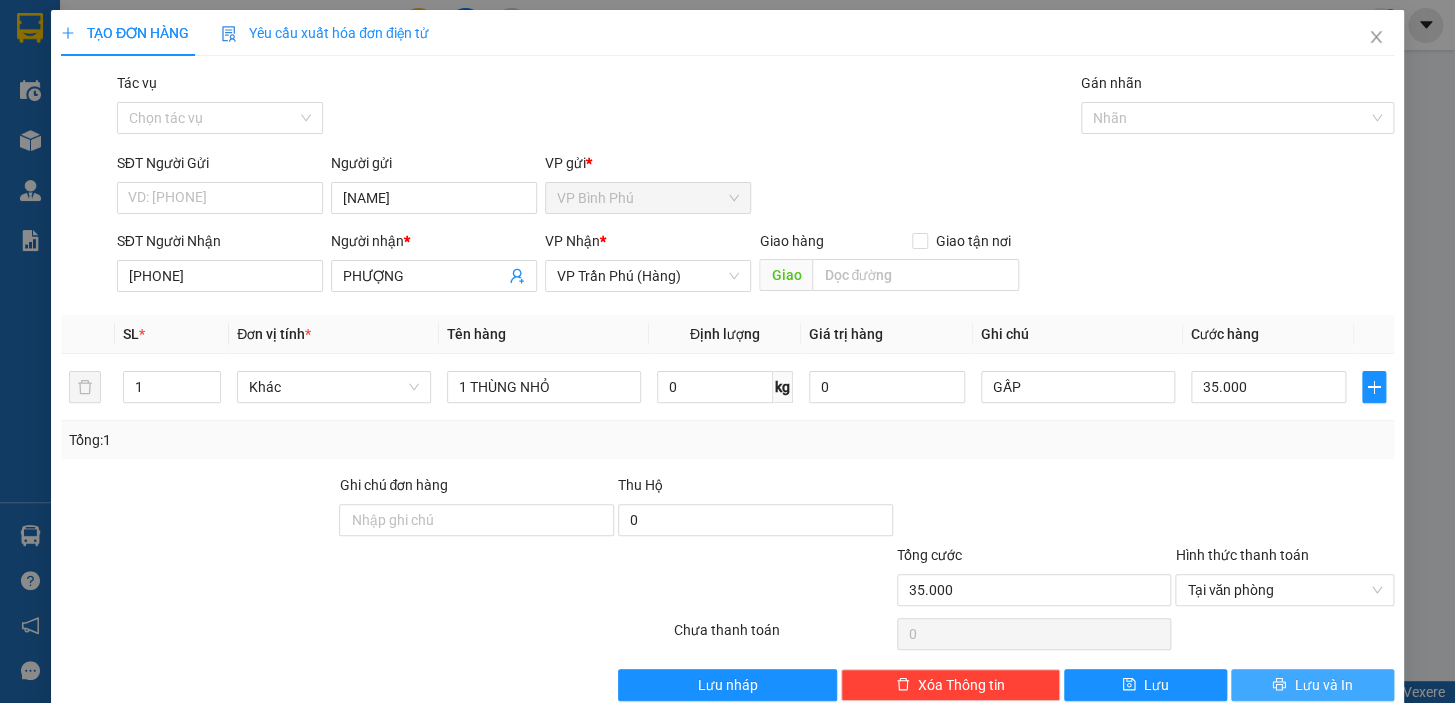 click on "Lưu và In" at bounding box center [1323, 685] 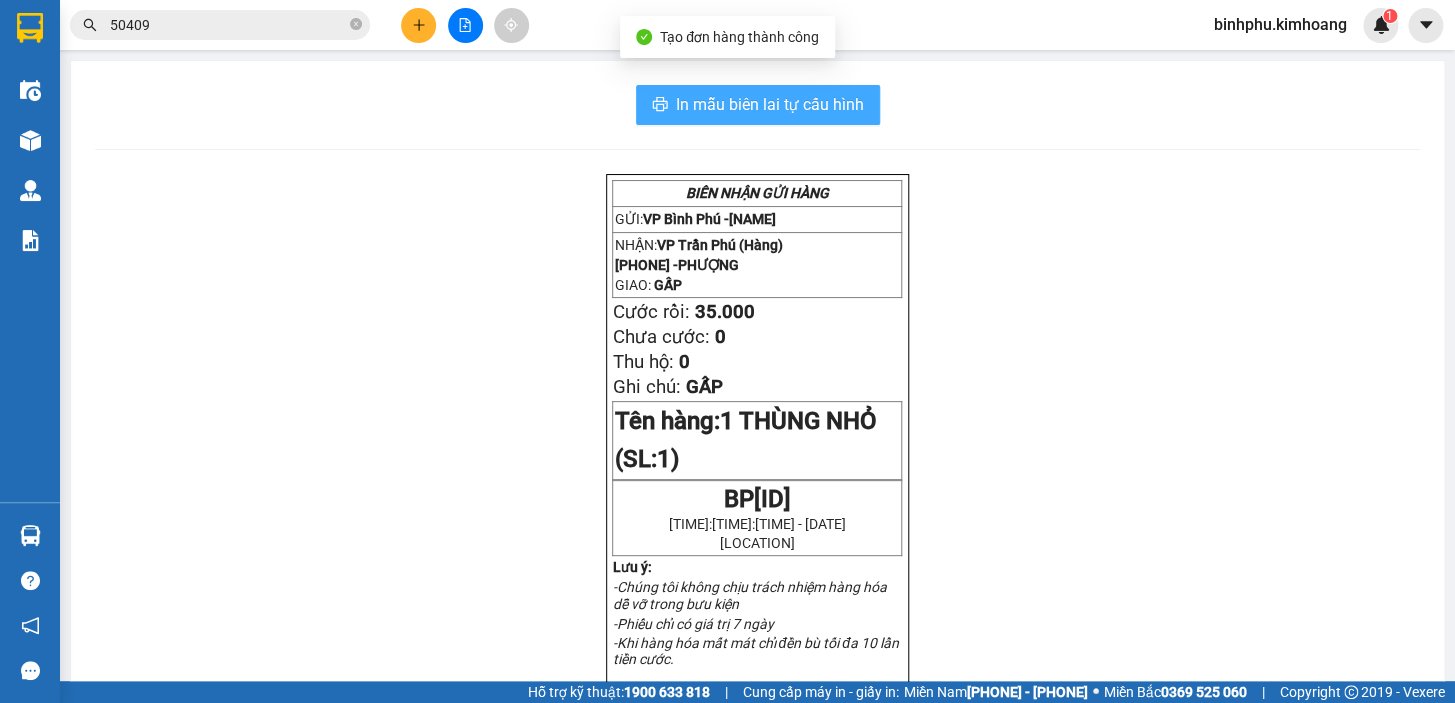click on "In mẫu biên lai tự cấu hình" at bounding box center [770, 104] 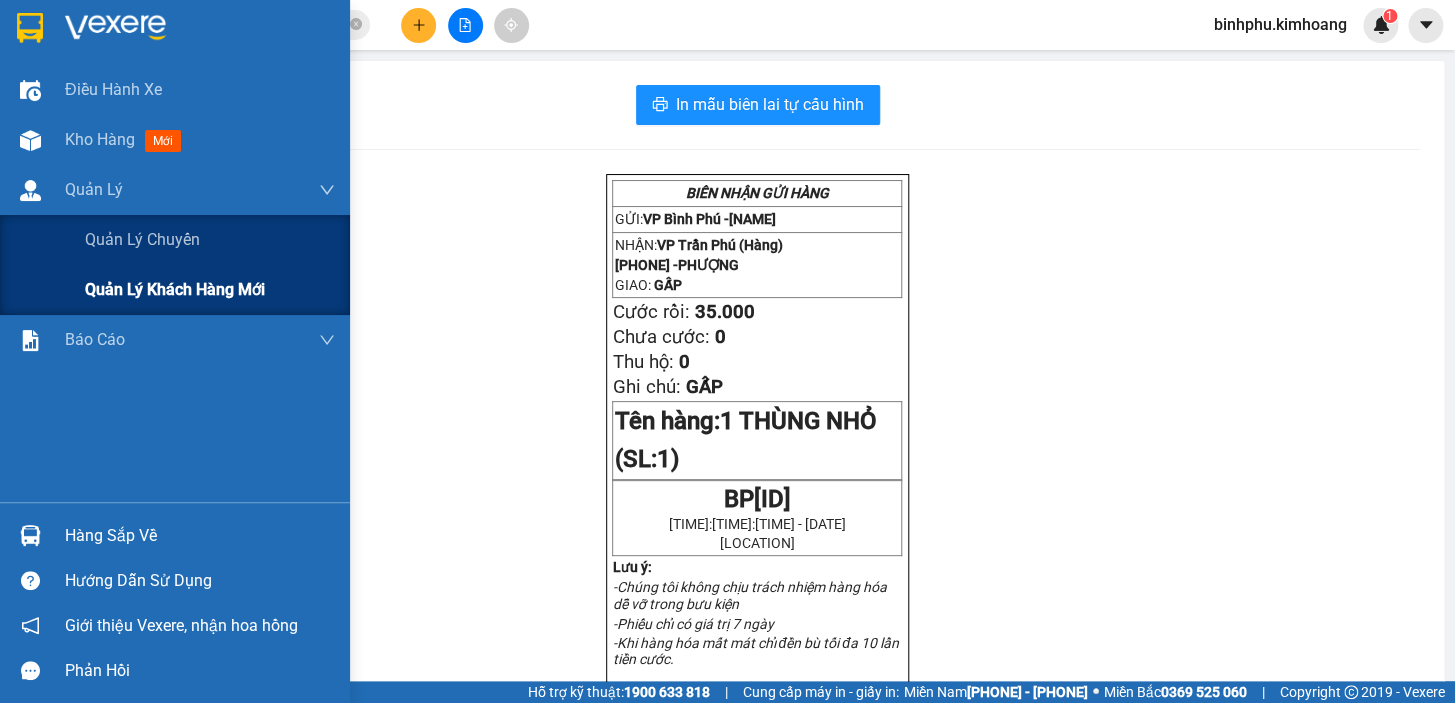 click on "Quản lý khách hàng mới" at bounding box center [175, 290] 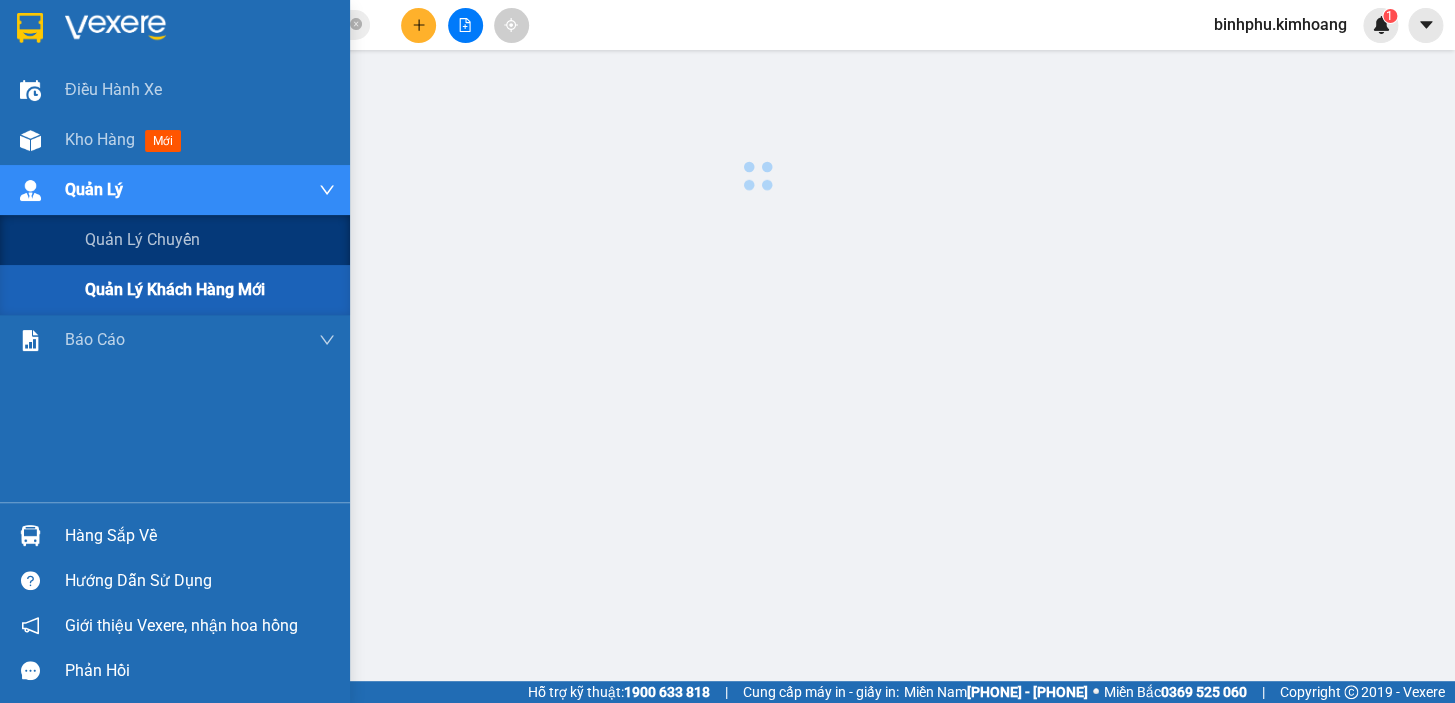 click on "Quản lý khách hàng mới" at bounding box center (175, 290) 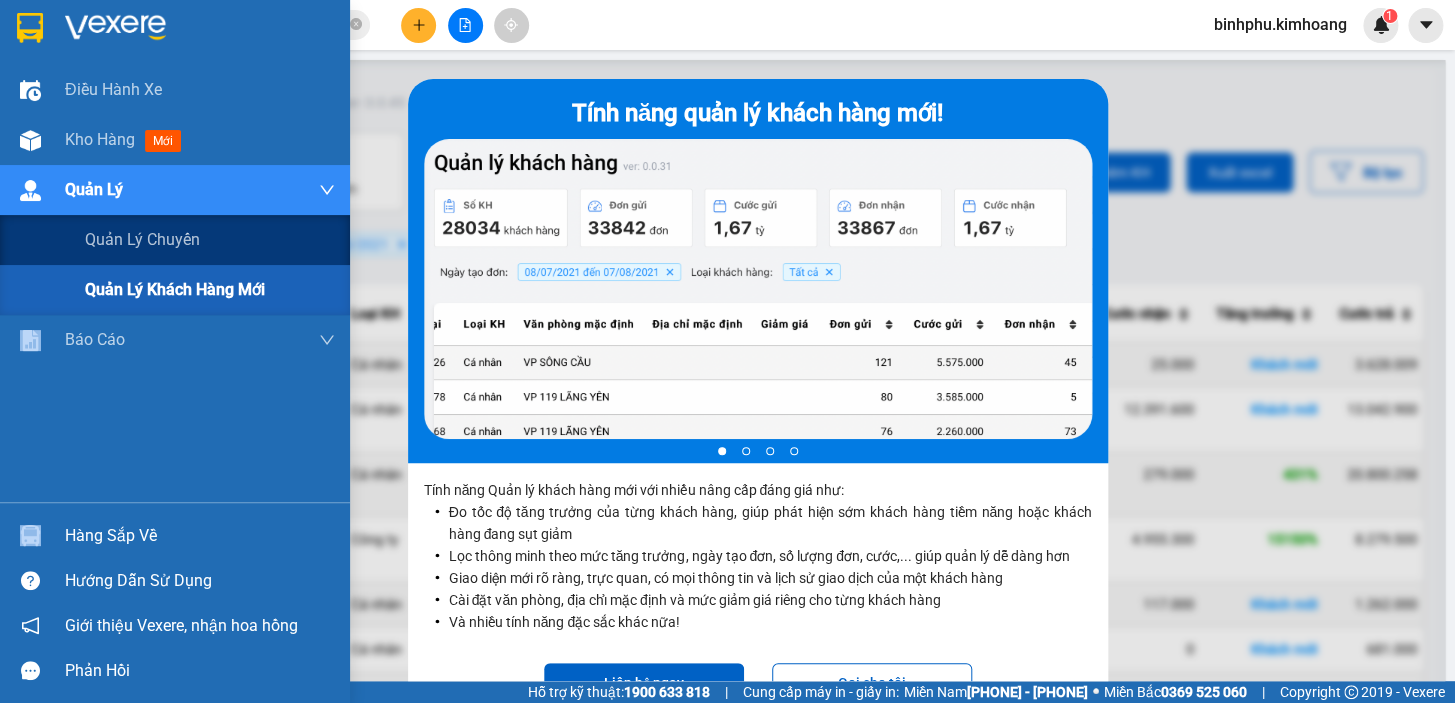 click on "Quản lý khách hàng mới" at bounding box center (175, 290) 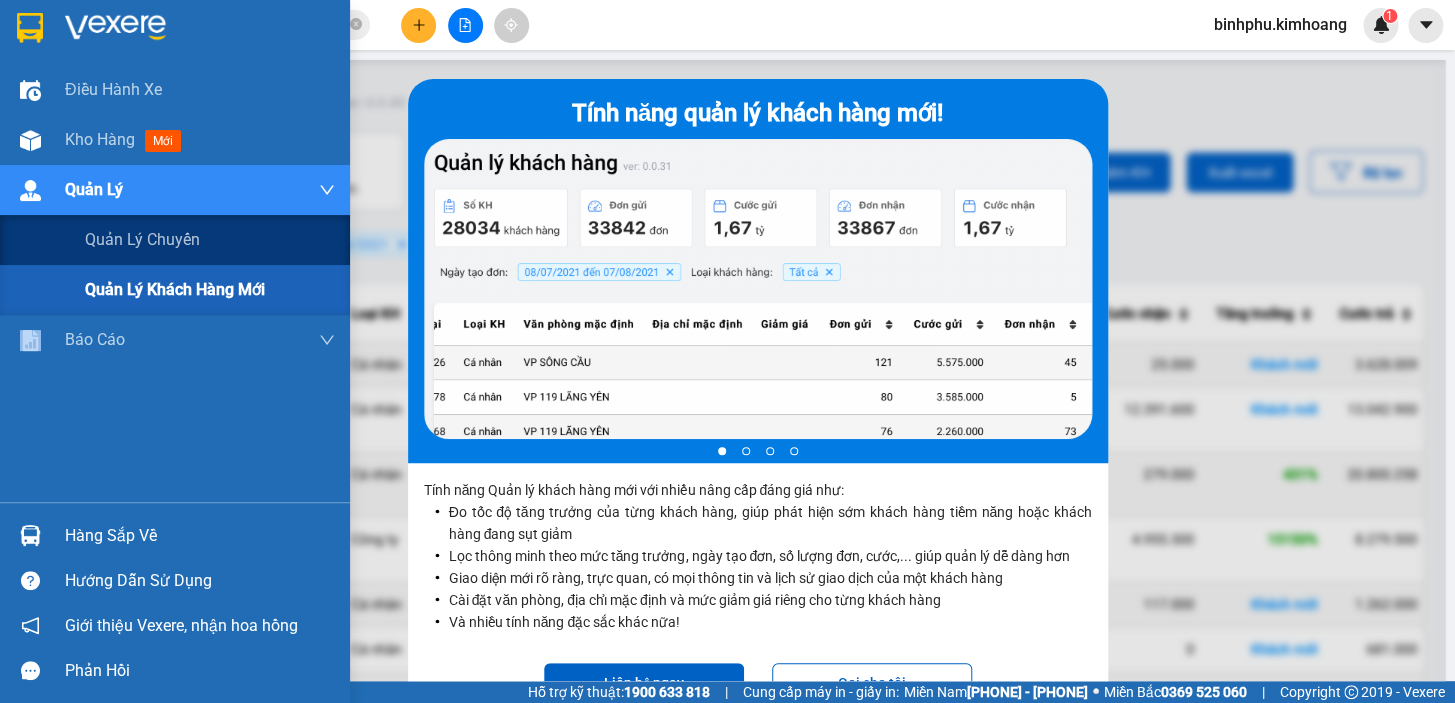click on "Quản lý khách hàng mới" at bounding box center (175, 290) 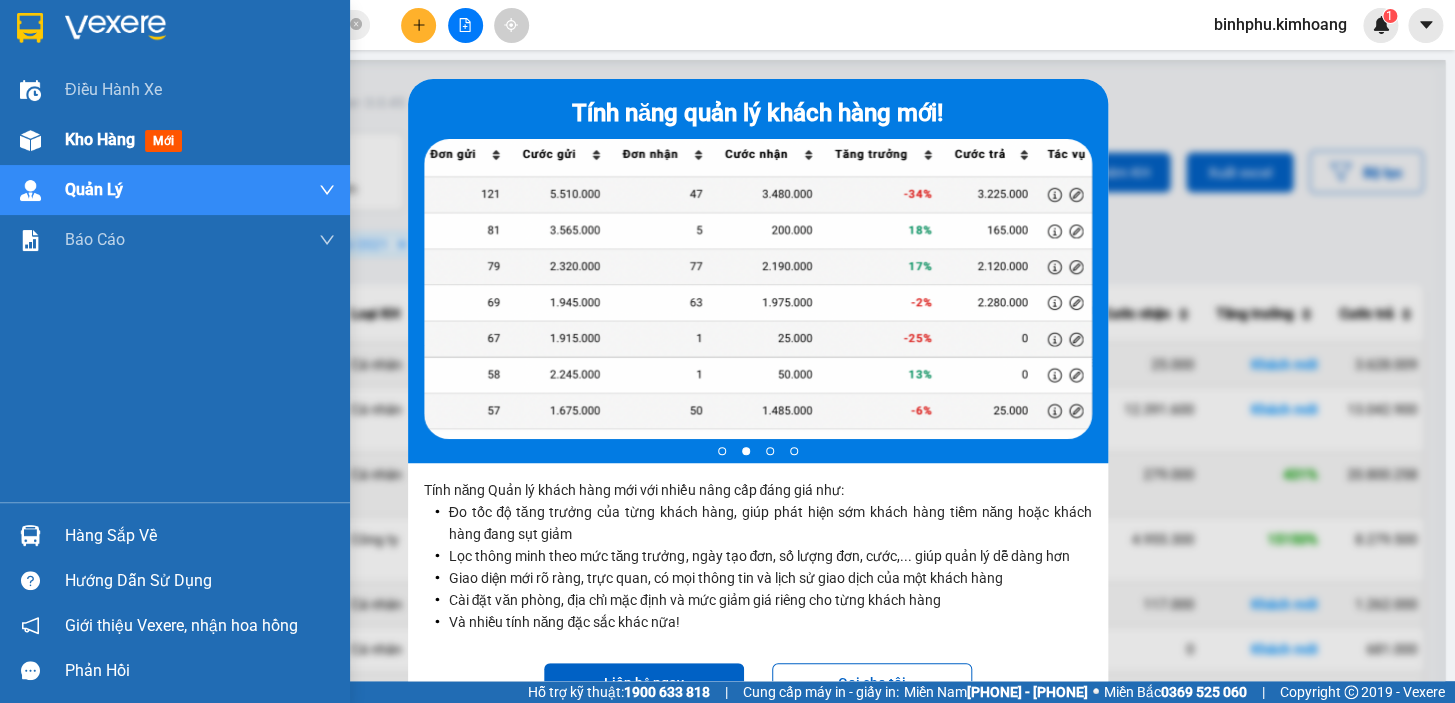 click at bounding box center [30, 140] 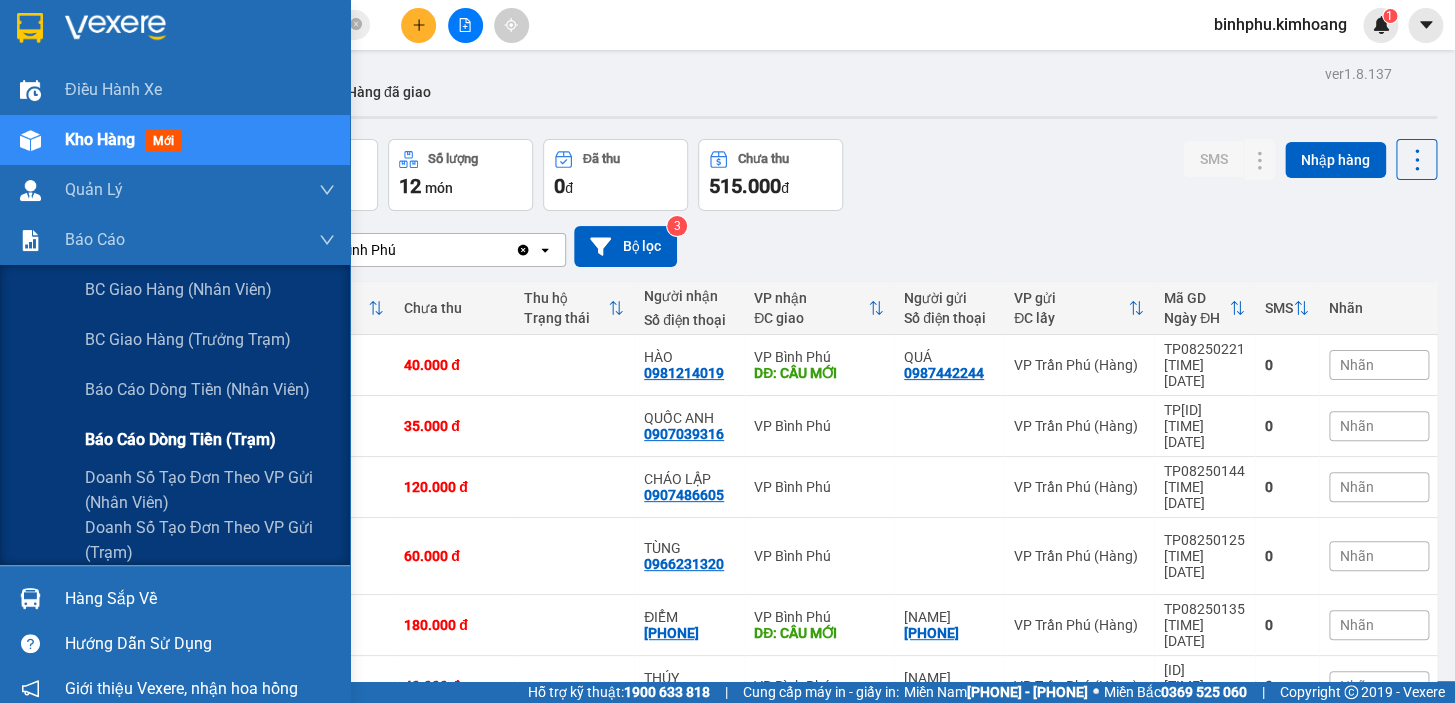 click on "Báo cáo dòng tiền (trạm)" at bounding box center (180, 439) 